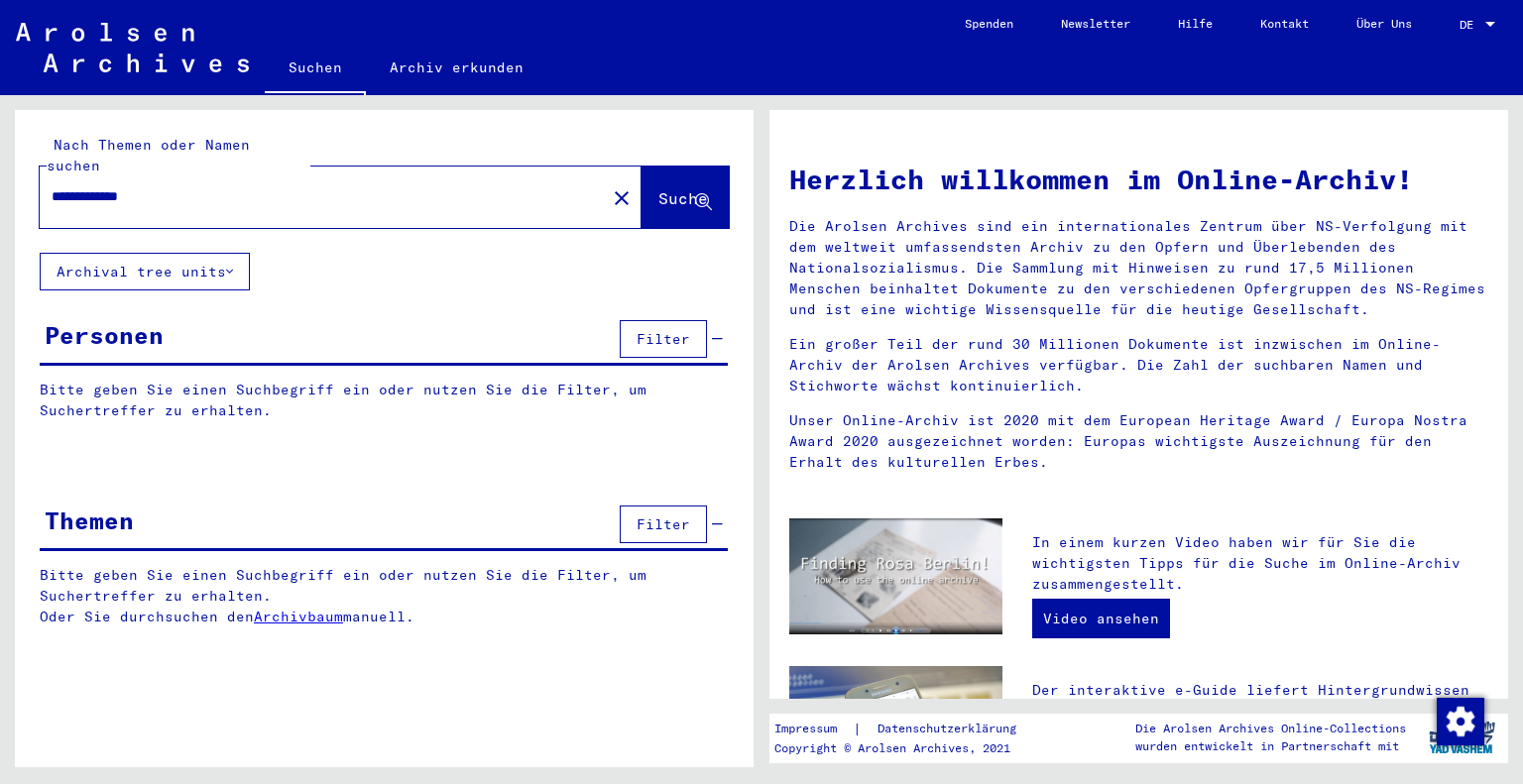 scroll, scrollTop: 0, scrollLeft: 0, axis: both 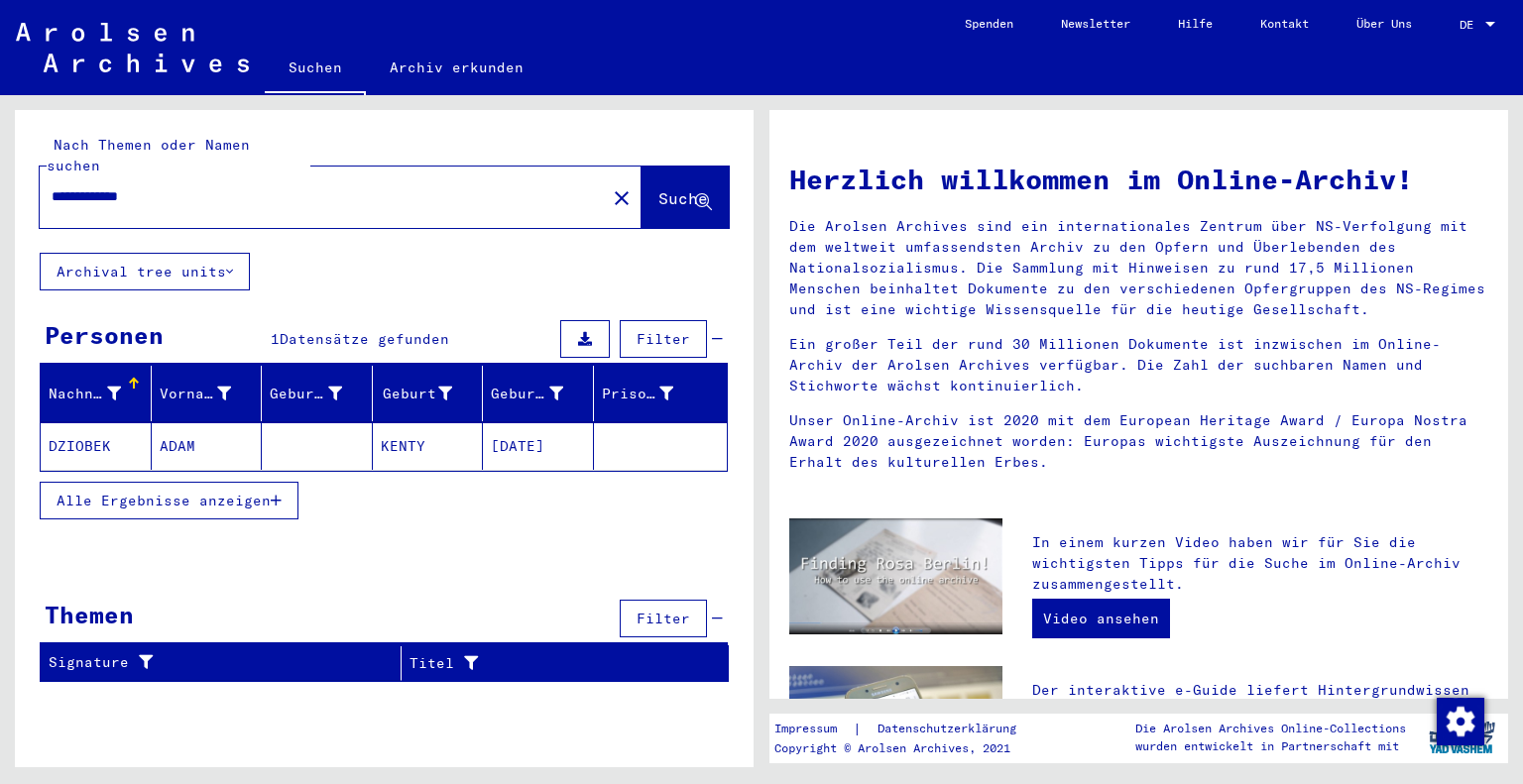 click on "Alle Ergebnisse anzeigen" at bounding box center (169, 501) 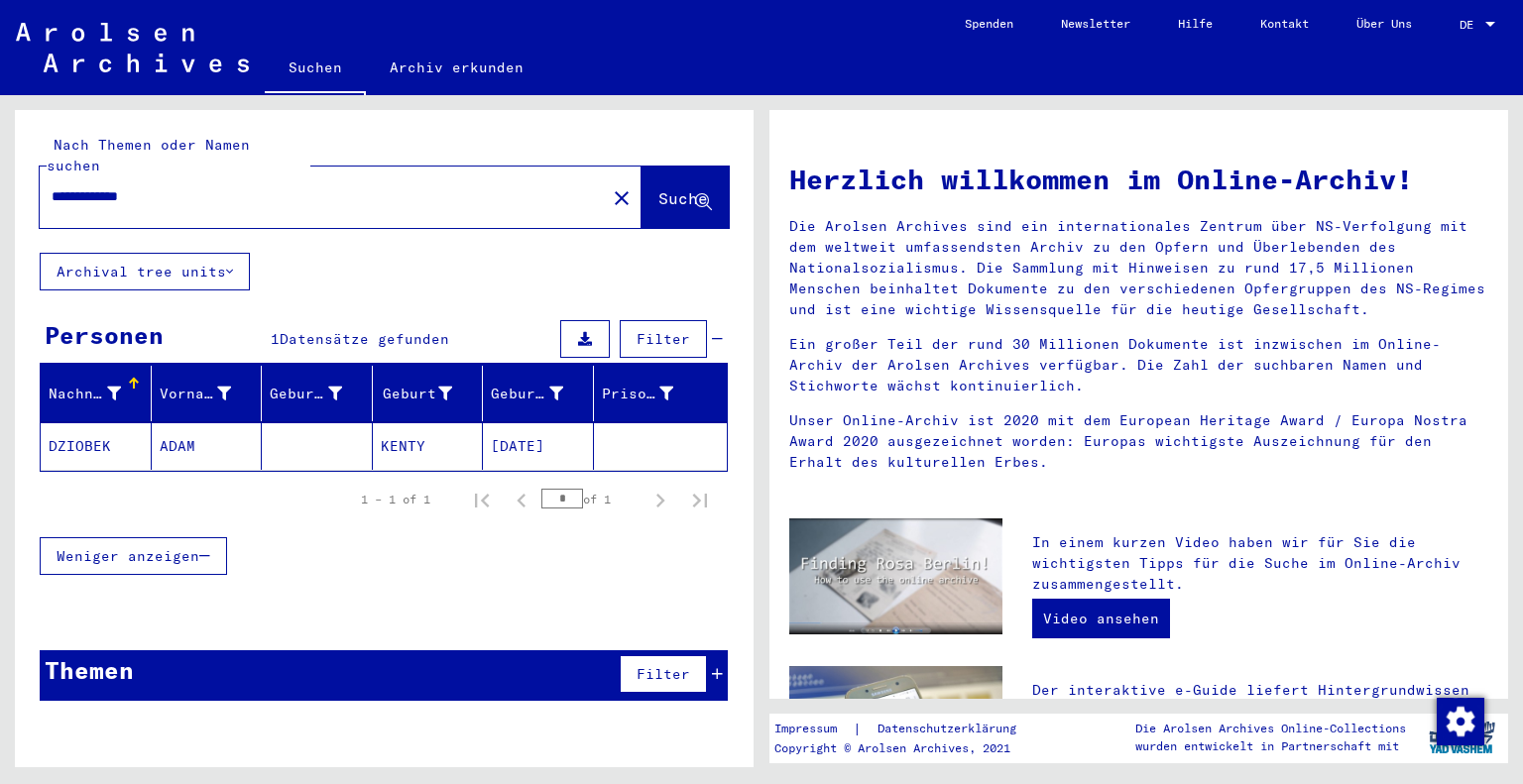 click at bounding box center [717, 674] 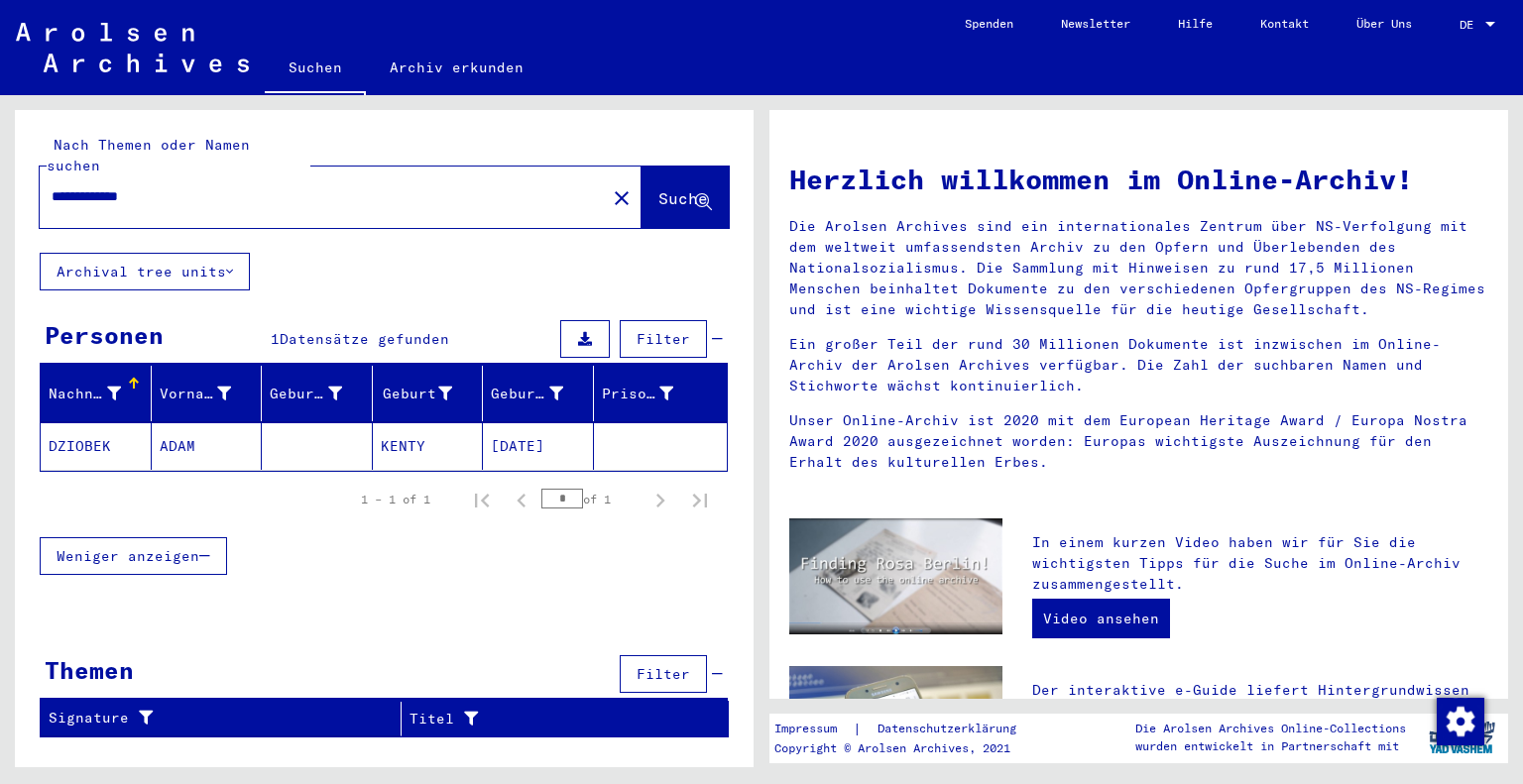 click on "Archival tree units" 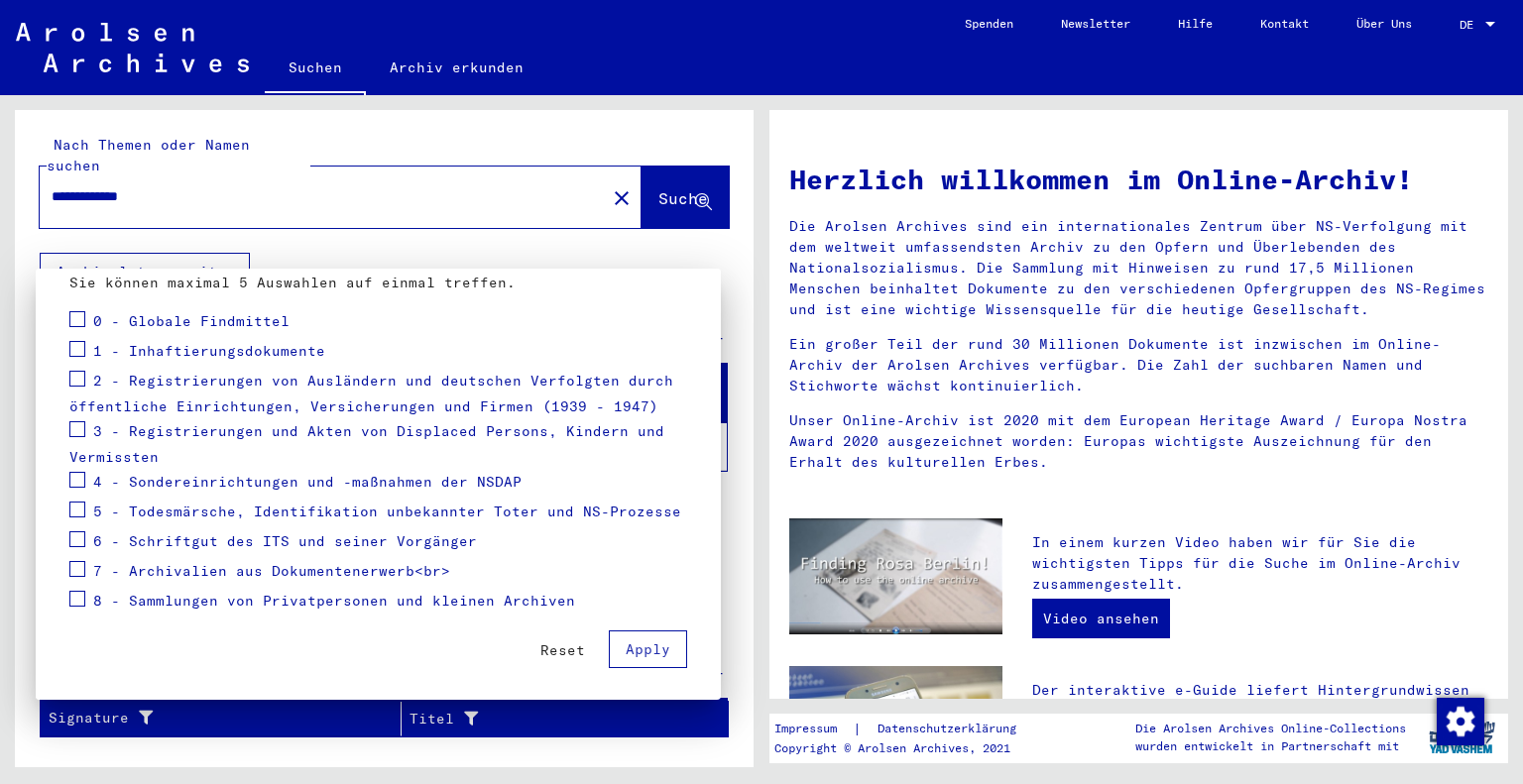scroll, scrollTop: 234, scrollLeft: 0, axis: vertical 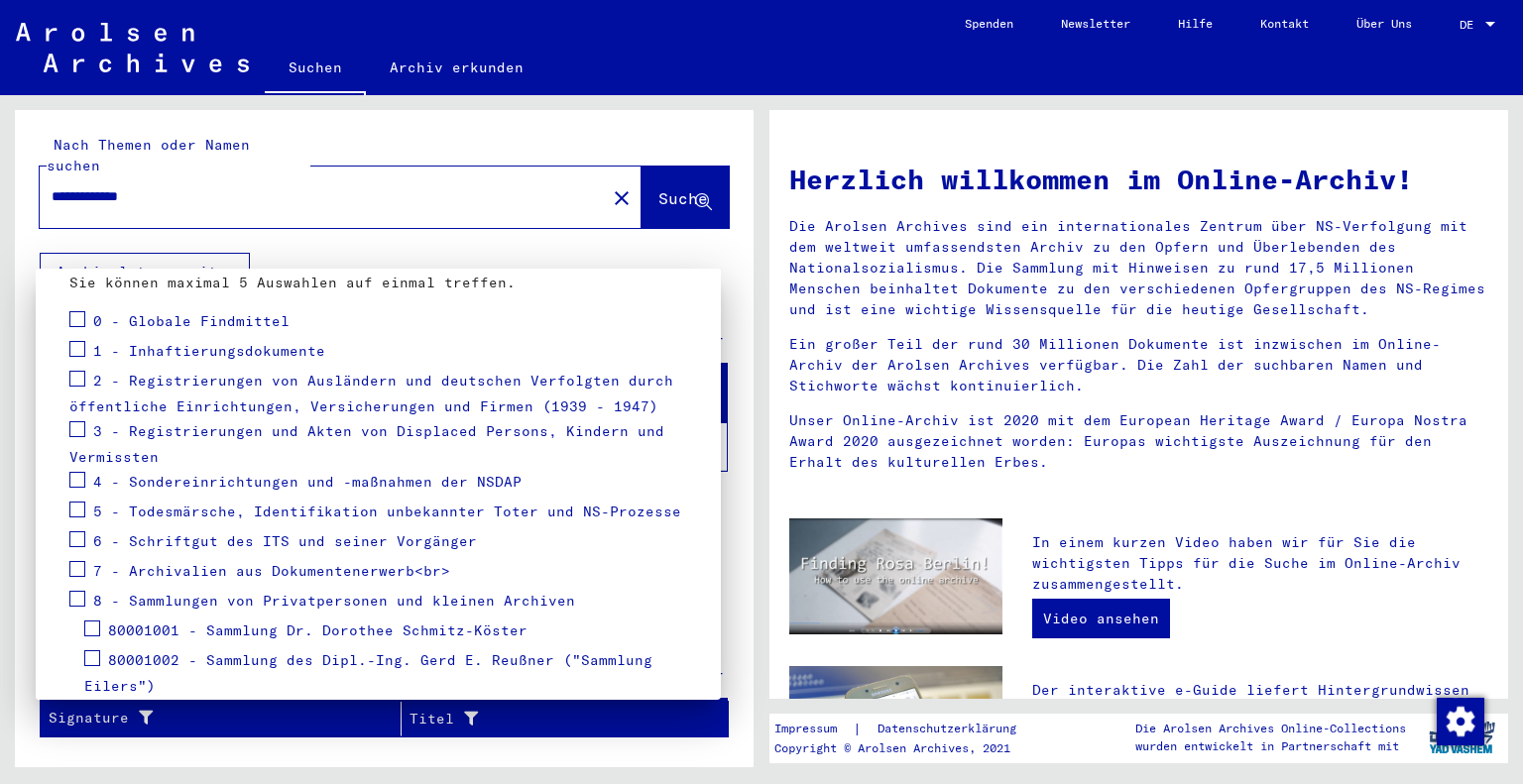 click on "7 - Archivalien aus Dokumentenerwerb<br>" at bounding box center (272, 571) 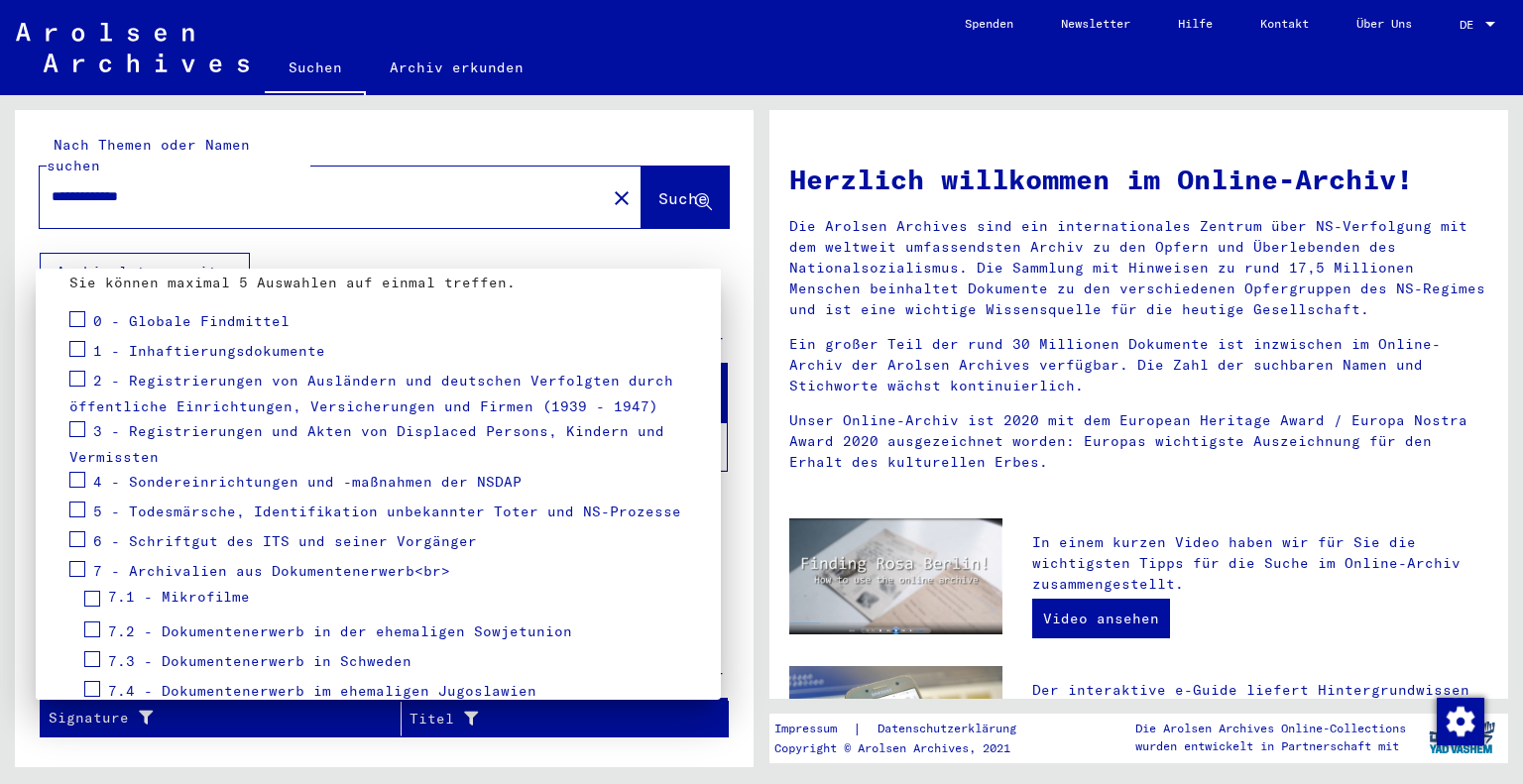 click on "Go  Sie können Ihre Suche eingrenzen, indem Sie den konkreten Archivbaumzweig auswählen. Klicken Sie auf den Gruppenamen, der Sie interessiert, um seine Teilbestände zu öffnen. Sie können so bis zum weitesten Zweig des Baumes gehen, der in der Archivstruktur vorhanden ist.
You can make a maximum of 5 selections at once.
0 - Global Finding Aids    1 - Detention Documents    2 - Registrations of Foreigners and German Persecutees by Public Institutions, Insurance Companies and Firms ([DATE] - [DATE])    3 - Registrations and Files of Displaced Persons, Children and Missing Persons    4 - Special Institutions and Measures of the NSDAP    5 - Death Marches, Identification of Unknown Dead and Nazi Trials    6 - Records of the ITS and its Predecessors    7 - Archival Material from Document Acquisition<br>    7.1 - Microfilms    7.2 - Document Acquisition in the Former Soviet Union    7.3 - Document Acquisition in Sweden    7.4 - Document Acquisition in the Former Yugoslavia" at bounding box center (378, 484) 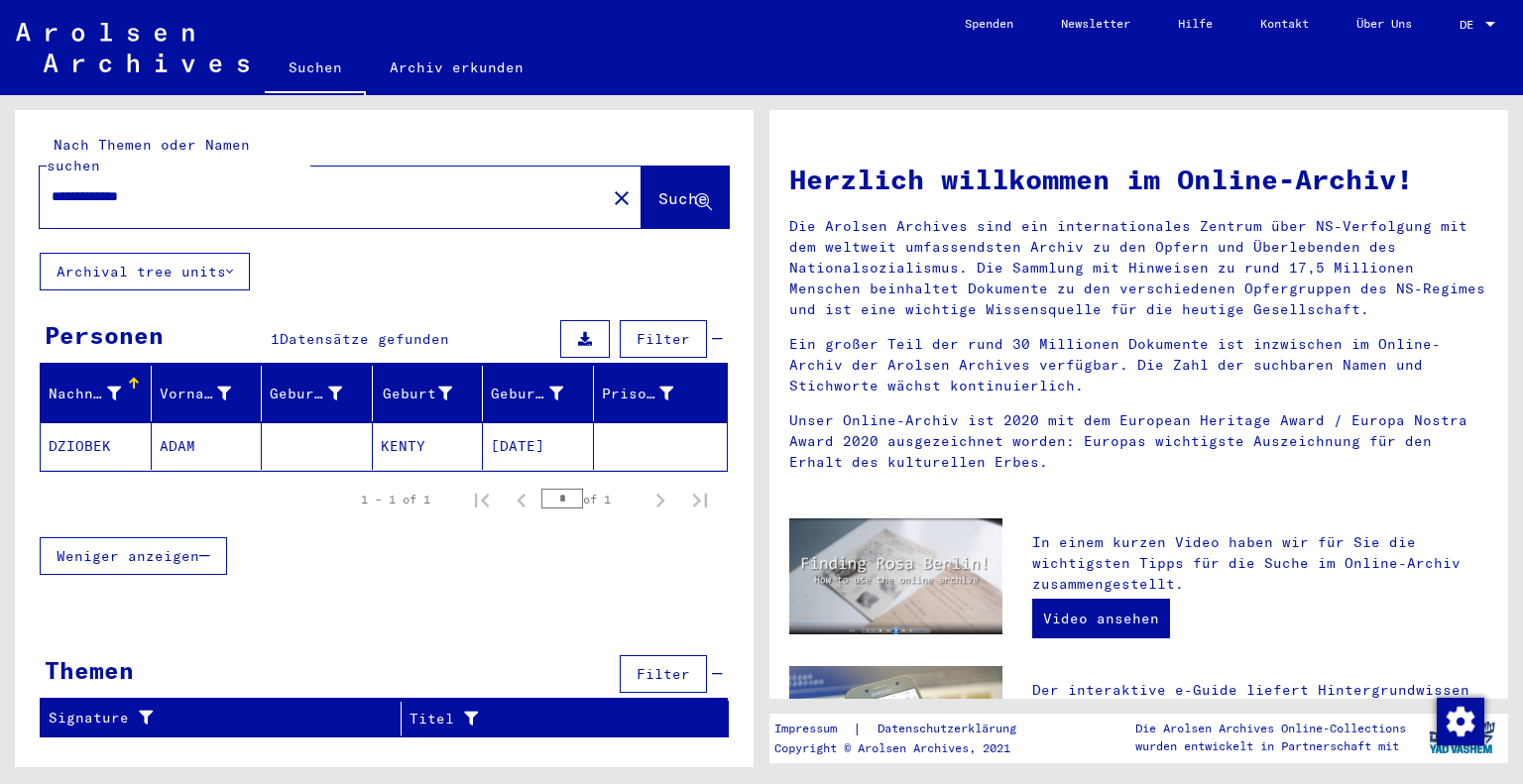 drag, startPoint x: 201, startPoint y: 169, endPoint x: 119, endPoint y: 169, distance: 82 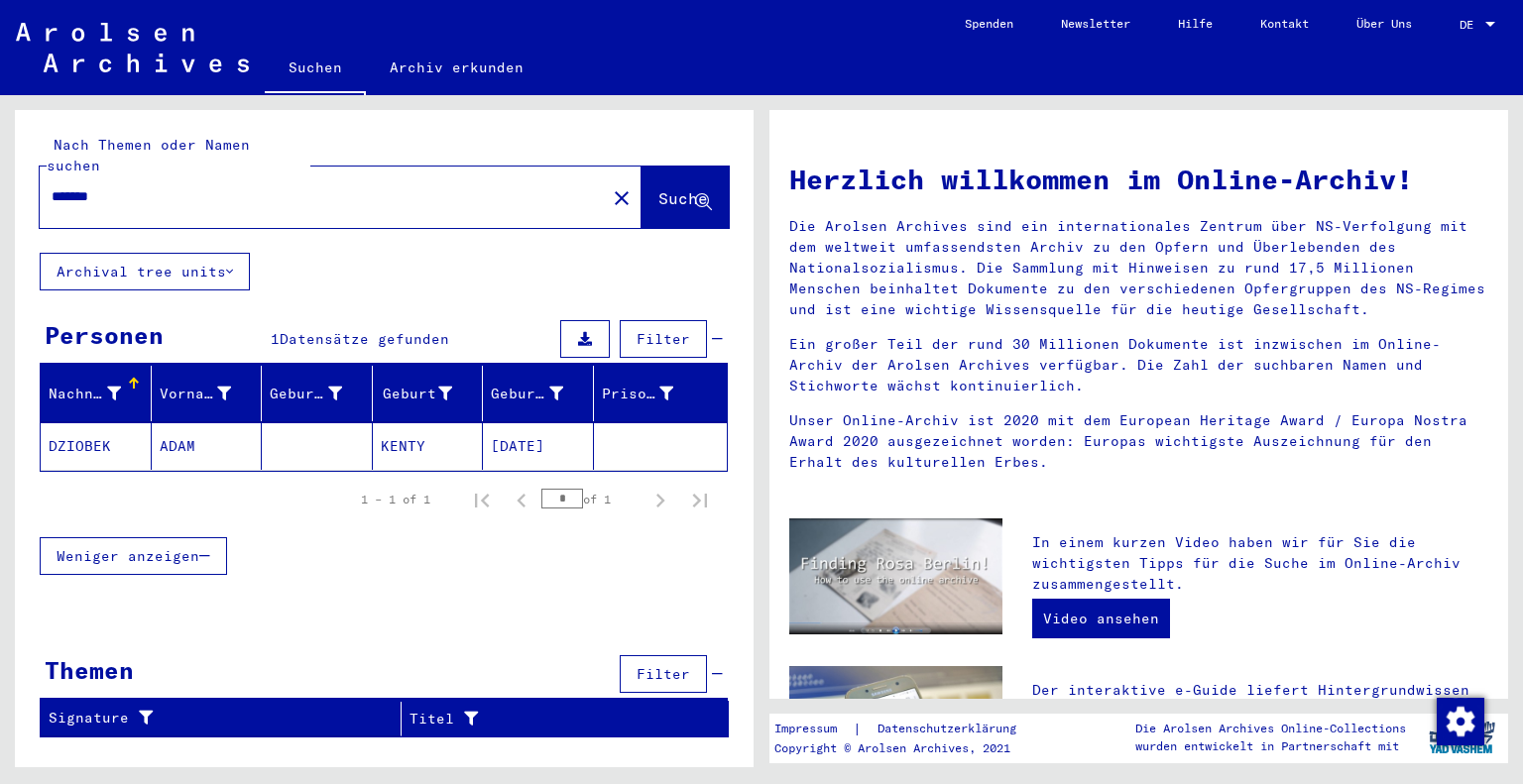 type on "*******" 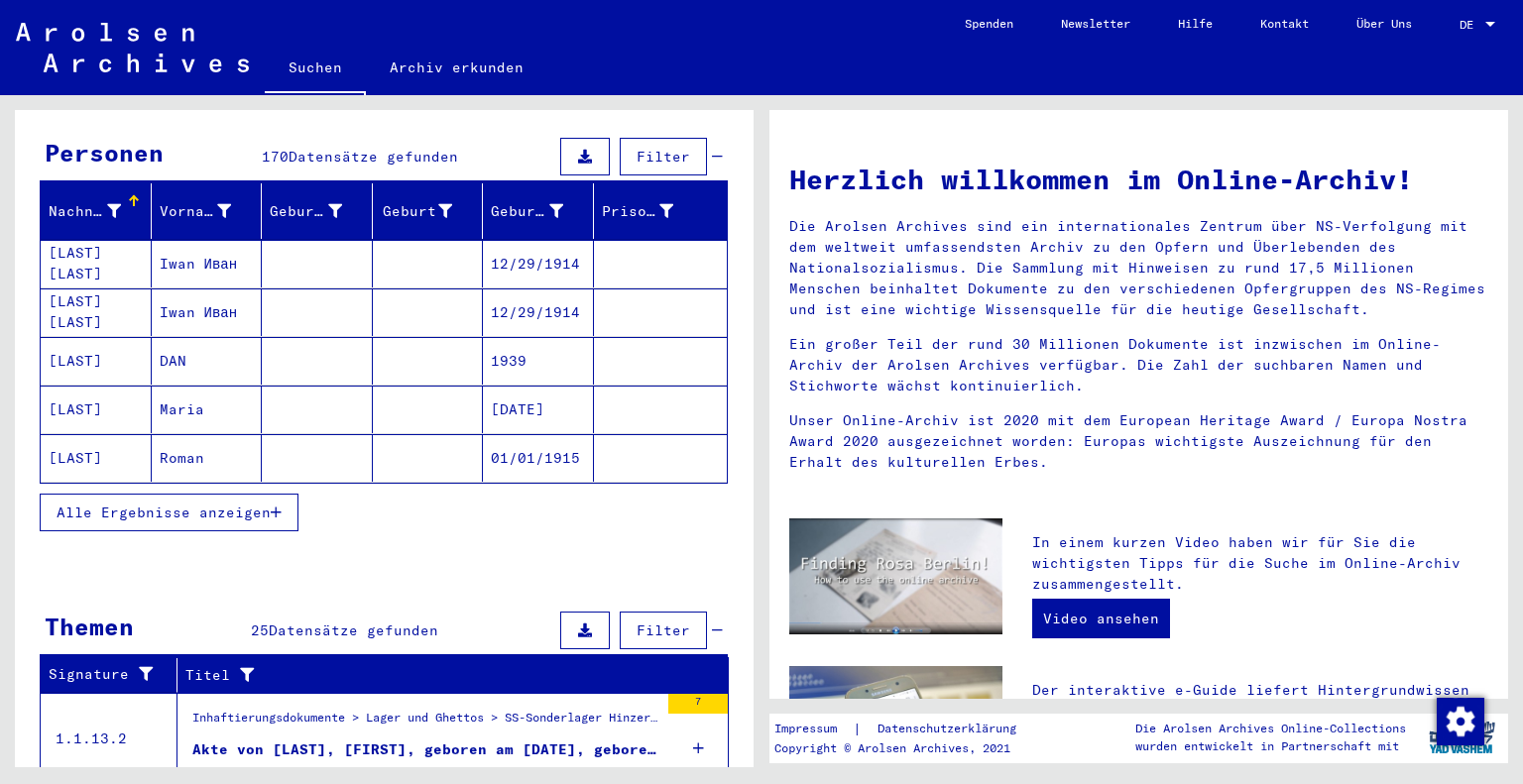 scroll, scrollTop: 198, scrollLeft: 0, axis: vertical 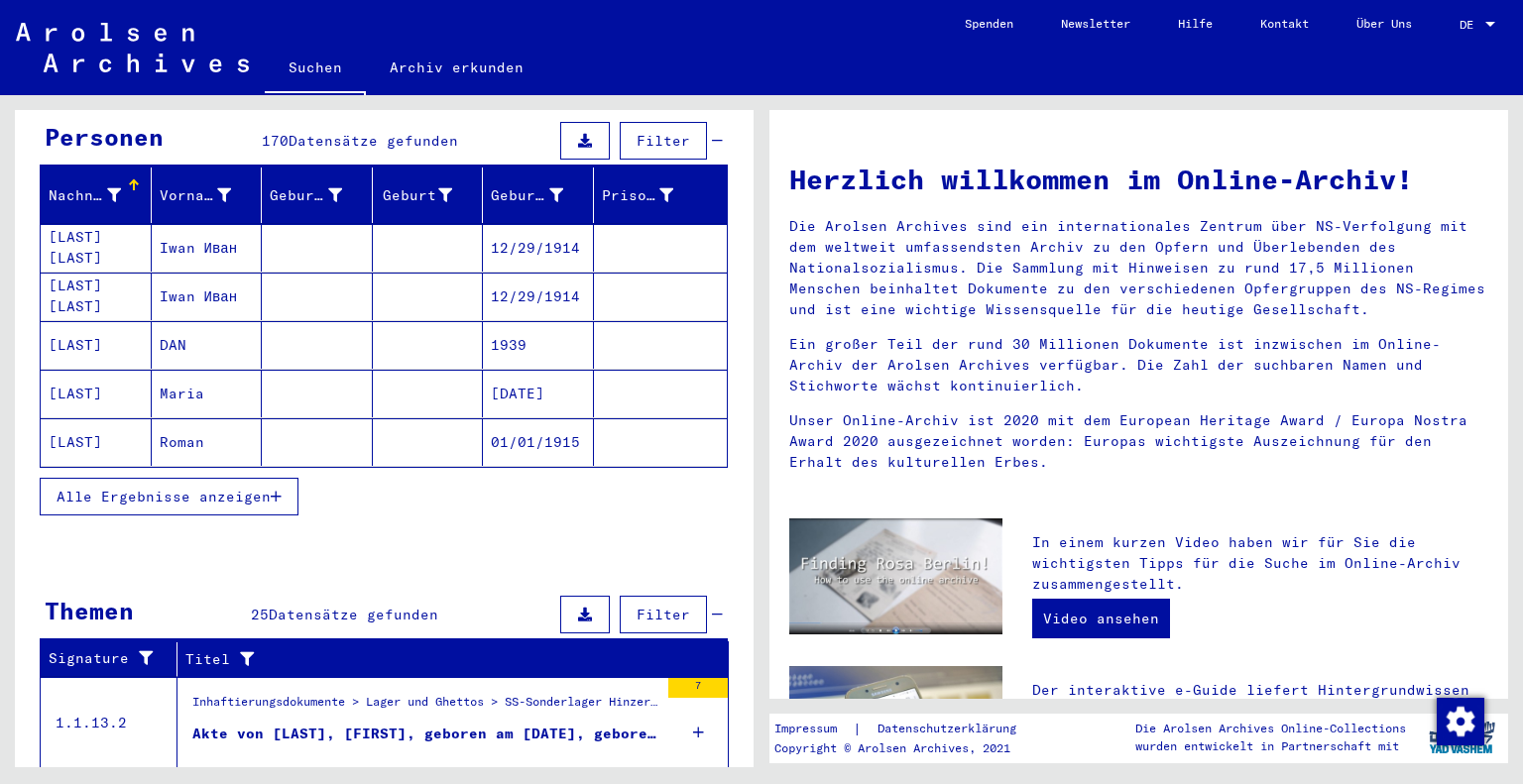 click on "Alle Ergebnisse anzeigen" at bounding box center [169, 497] 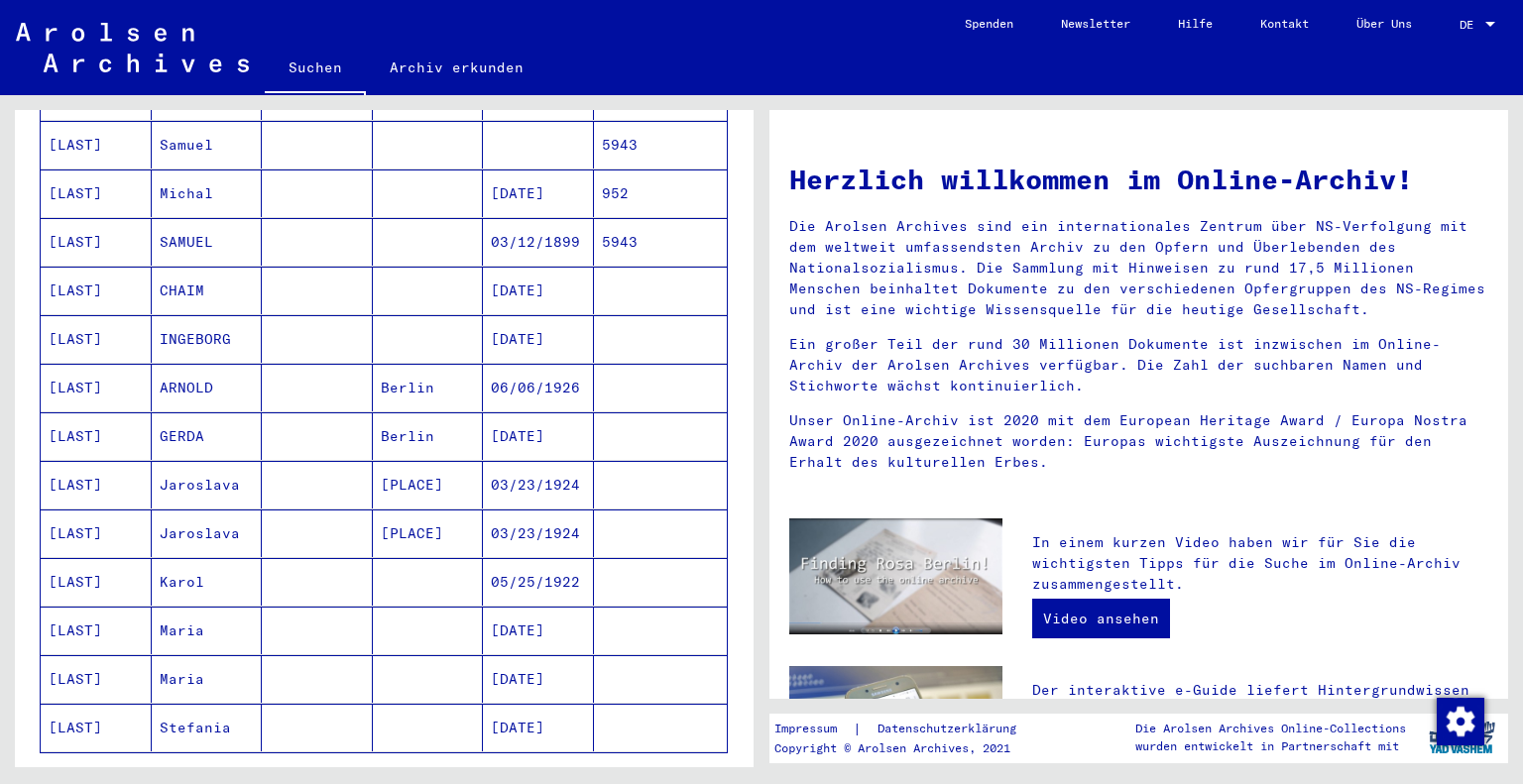 scroll, scrollTop: 892, scrollLeft: 0, axis: vertical 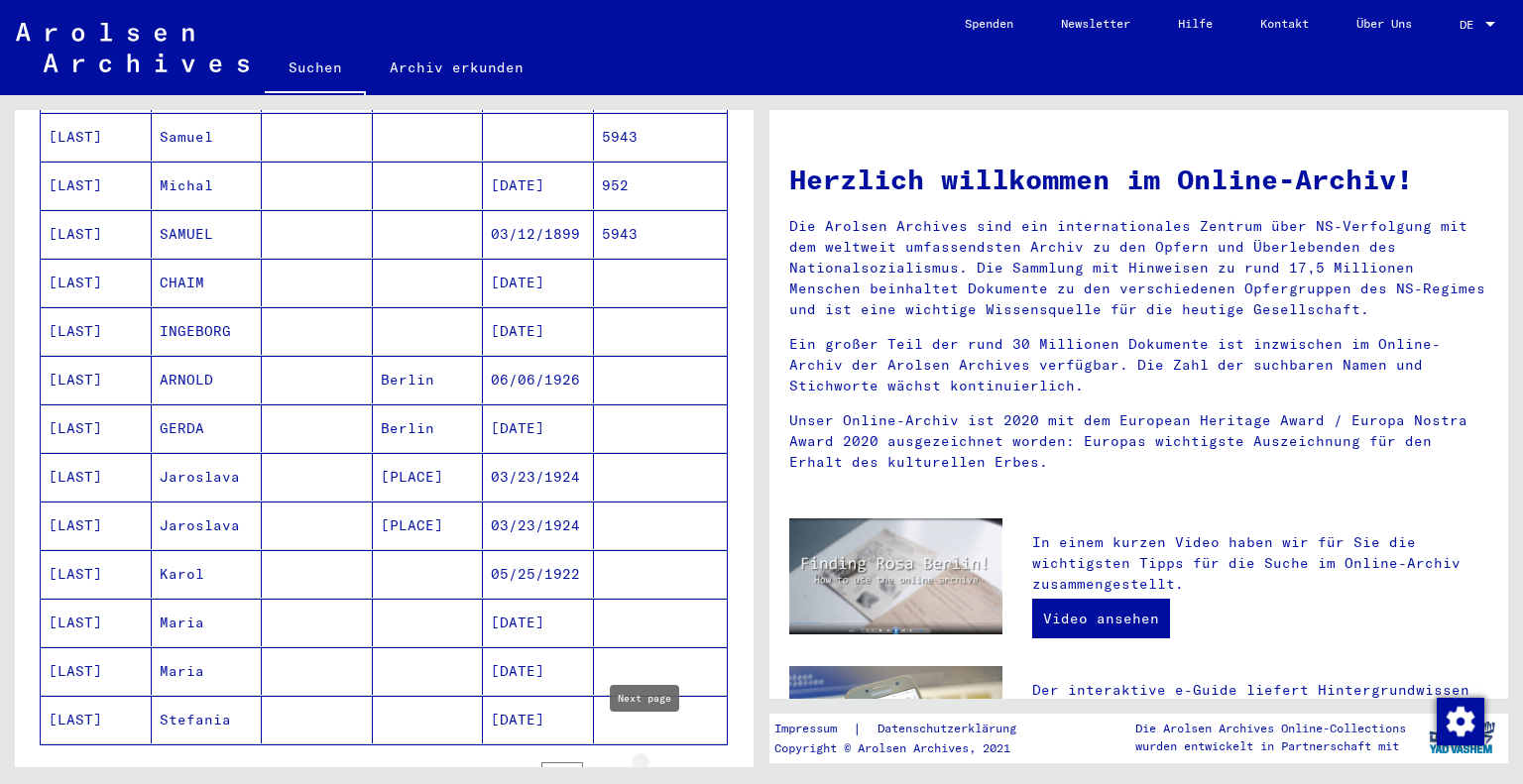 click 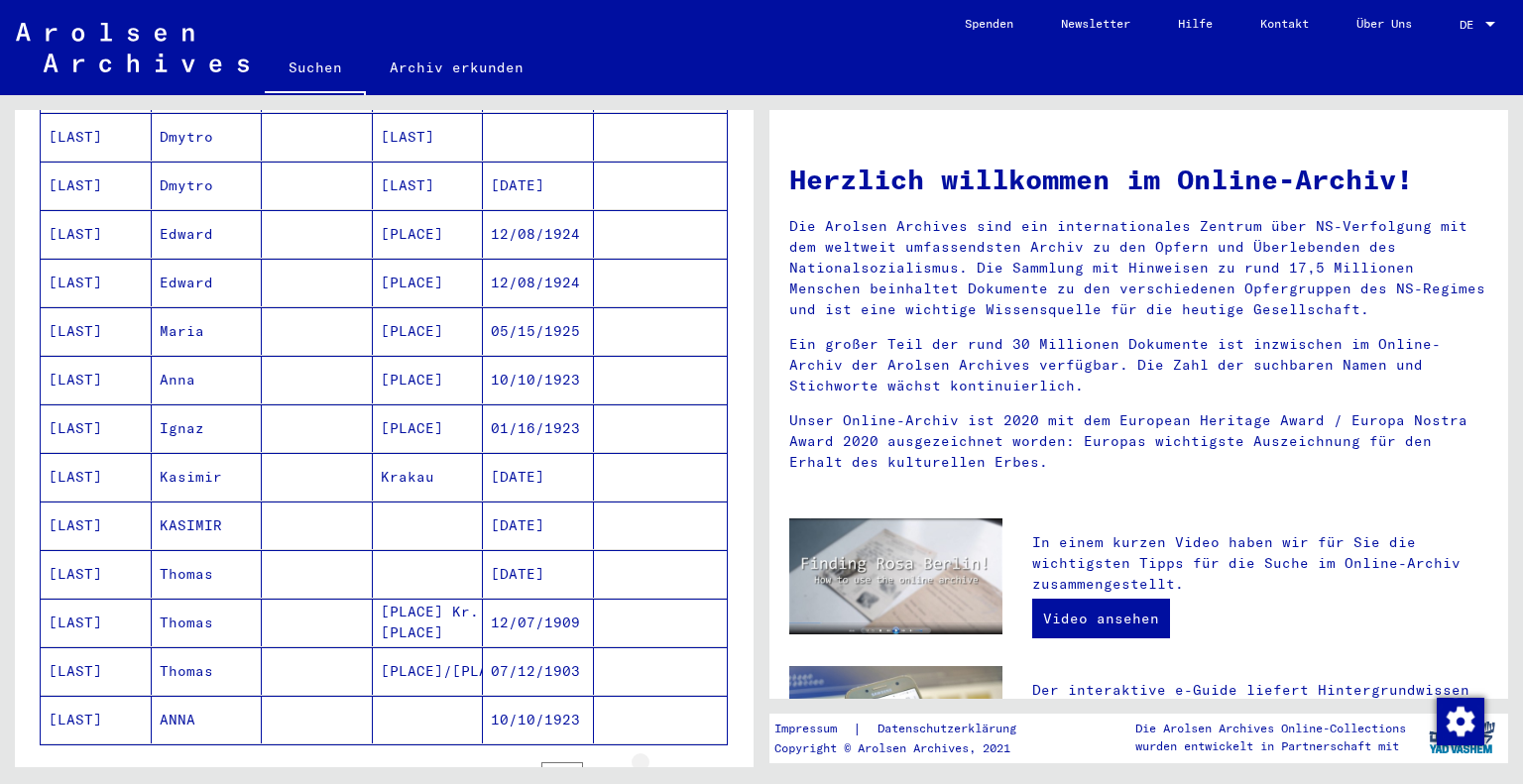 click 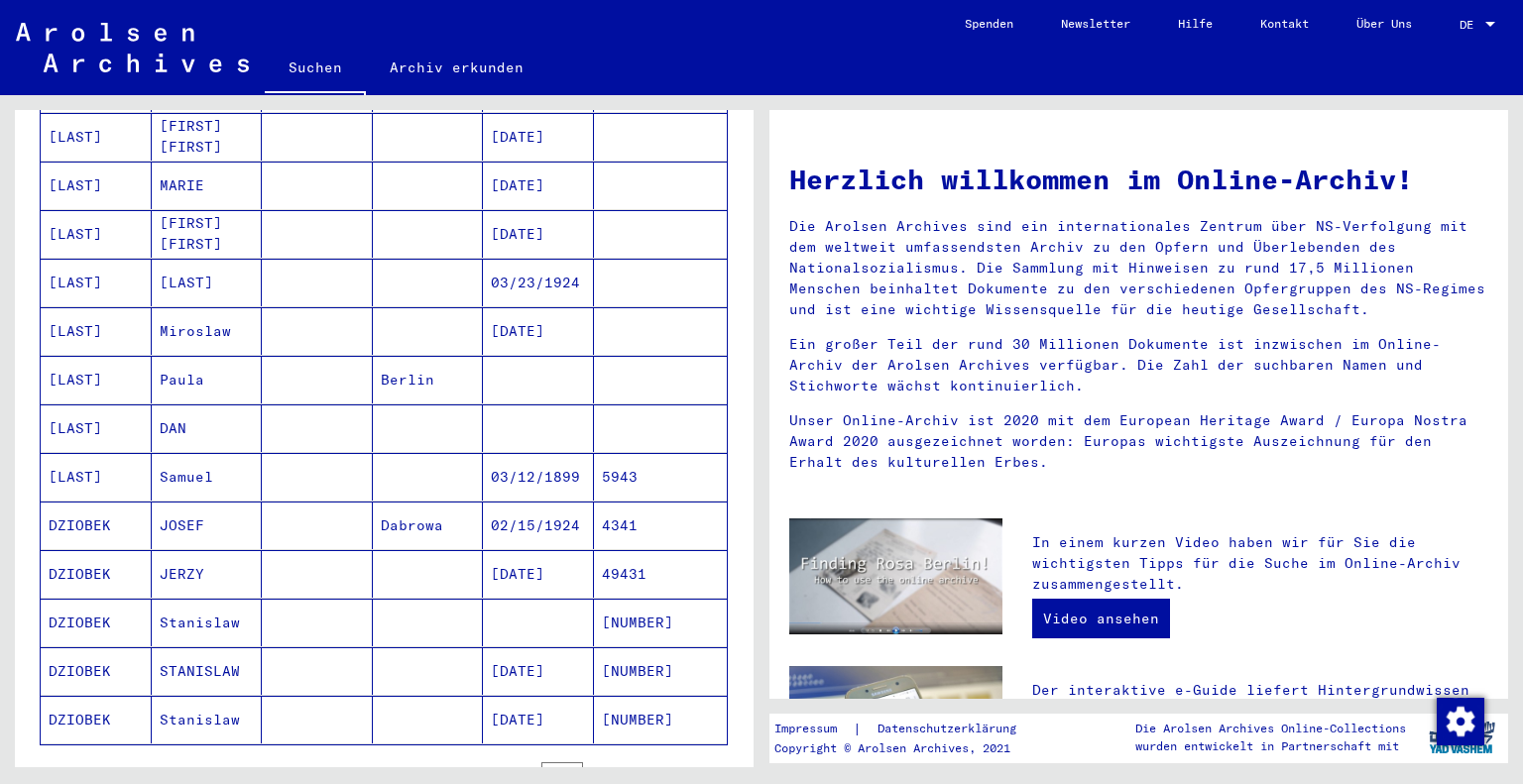 click on "[NUMBER]" at bounding box center (660, 720) 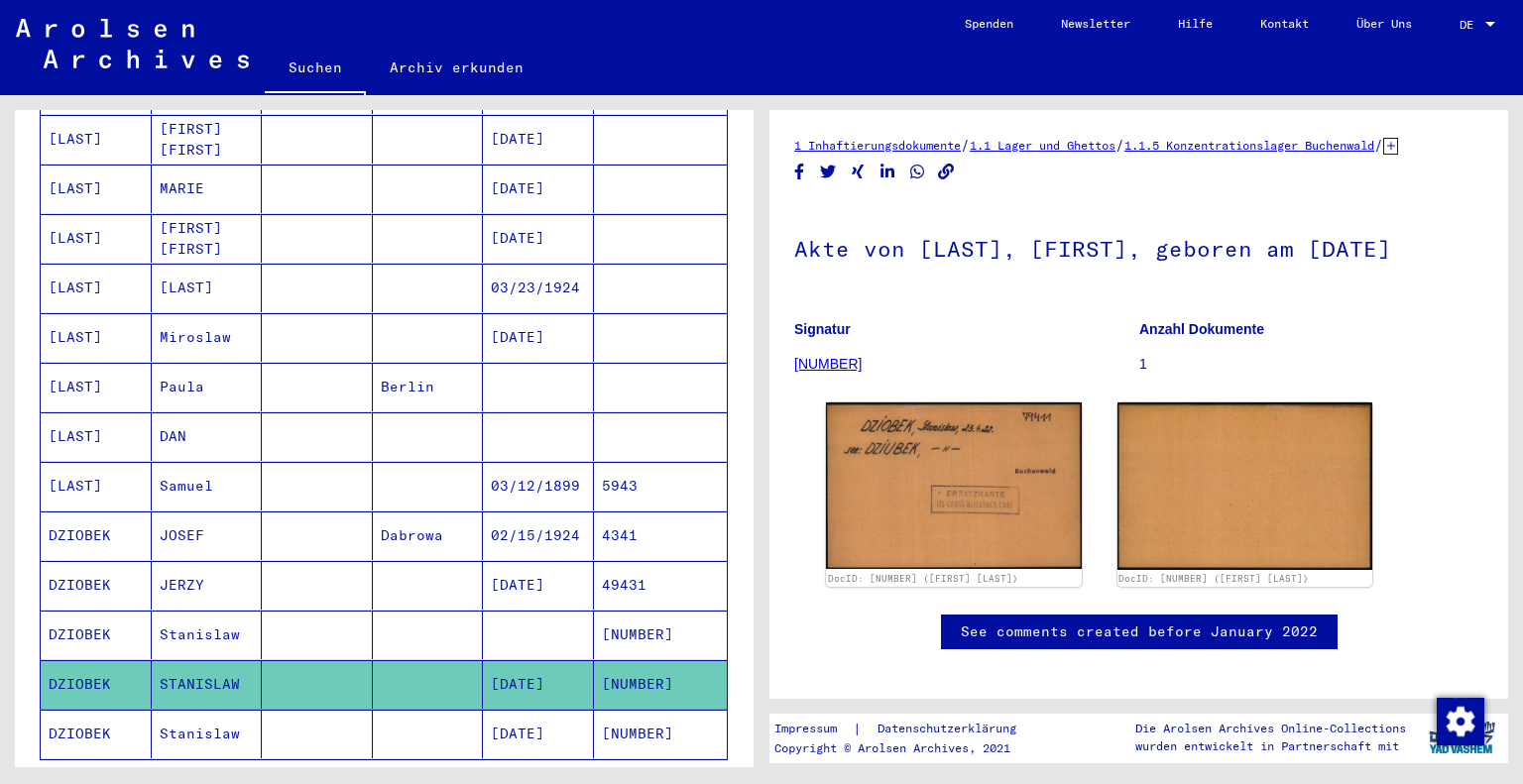 scroll, scrollTop: 0, scrollLeft: 0, axis: both 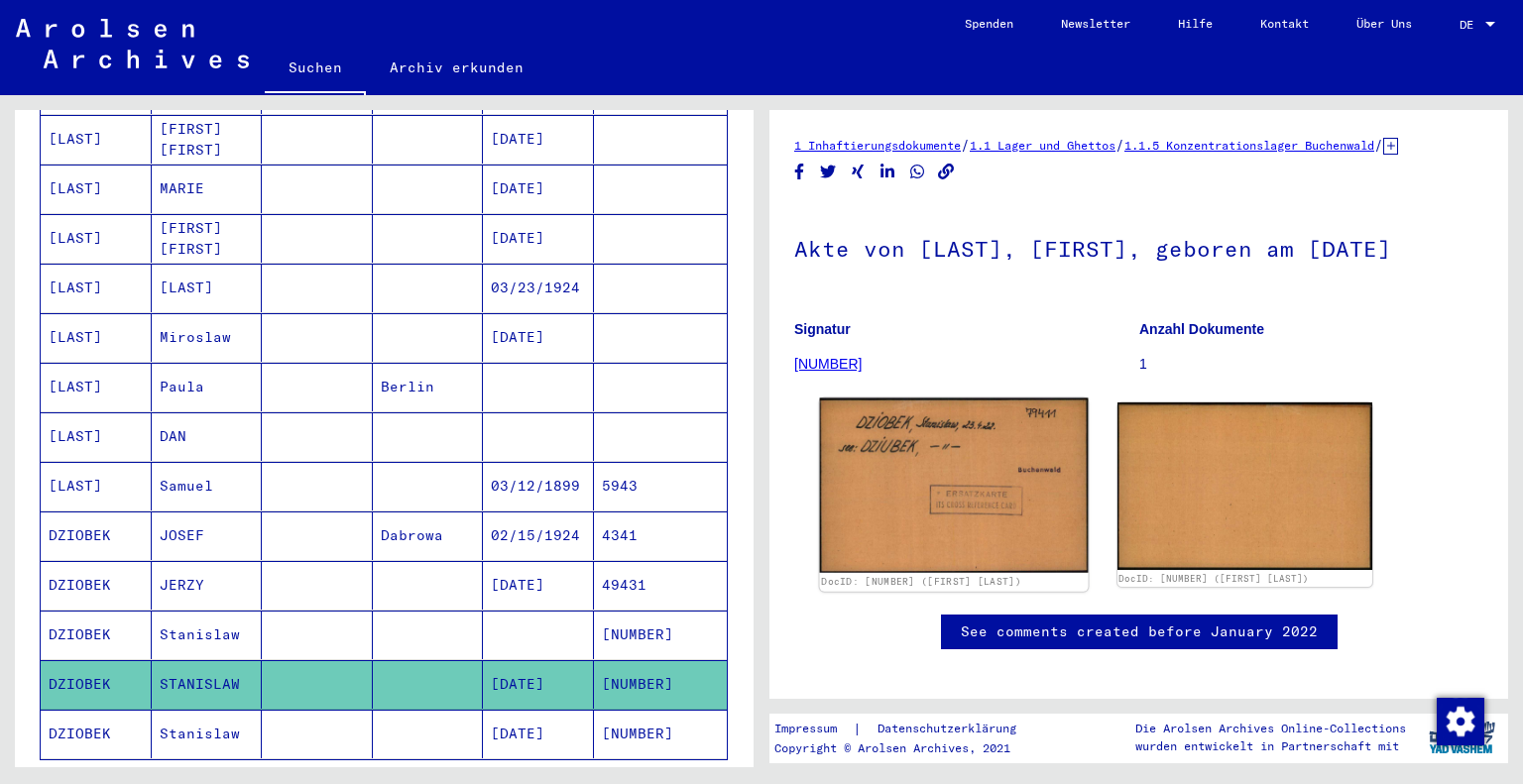click 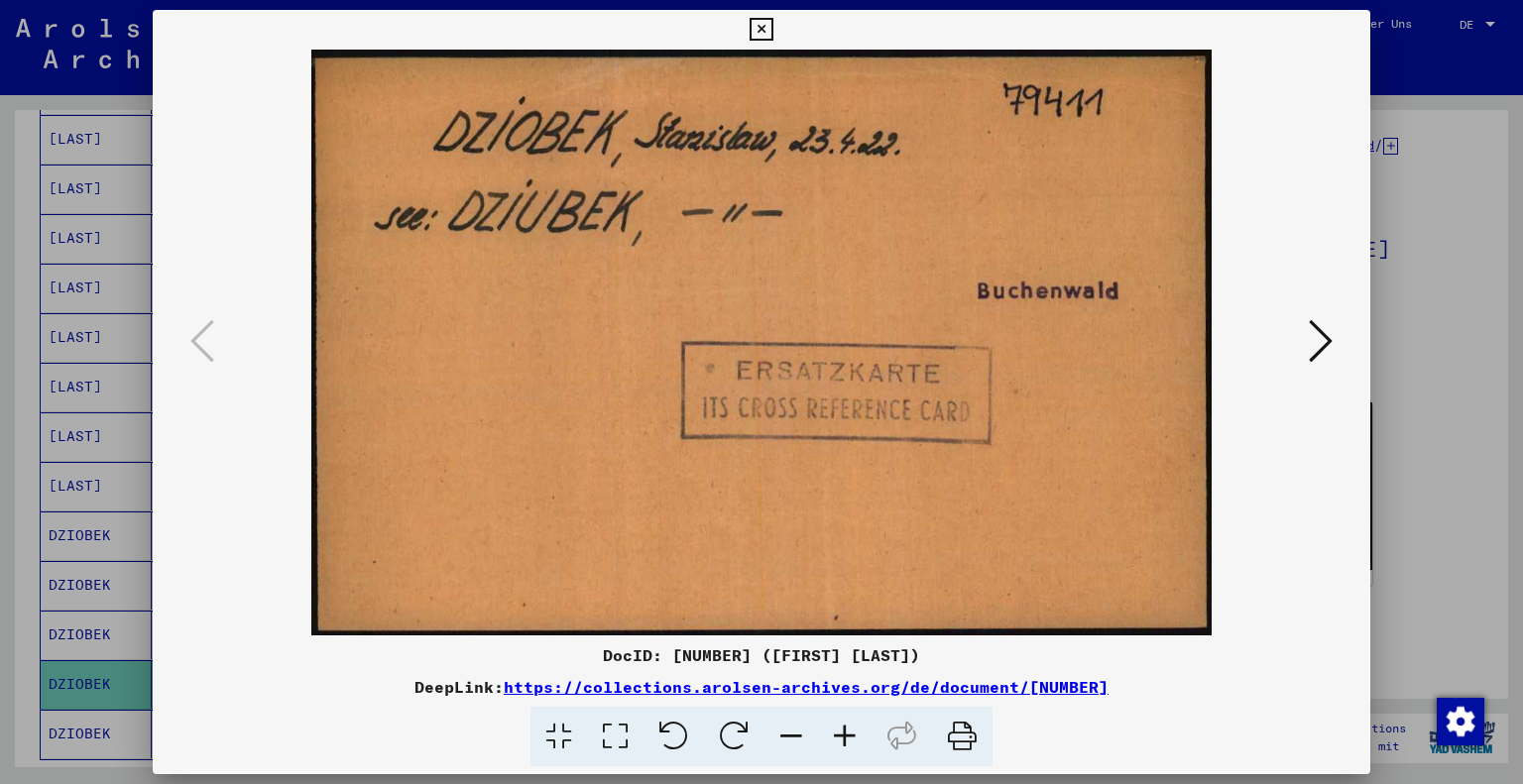 click at bounding box center (1321, 341) 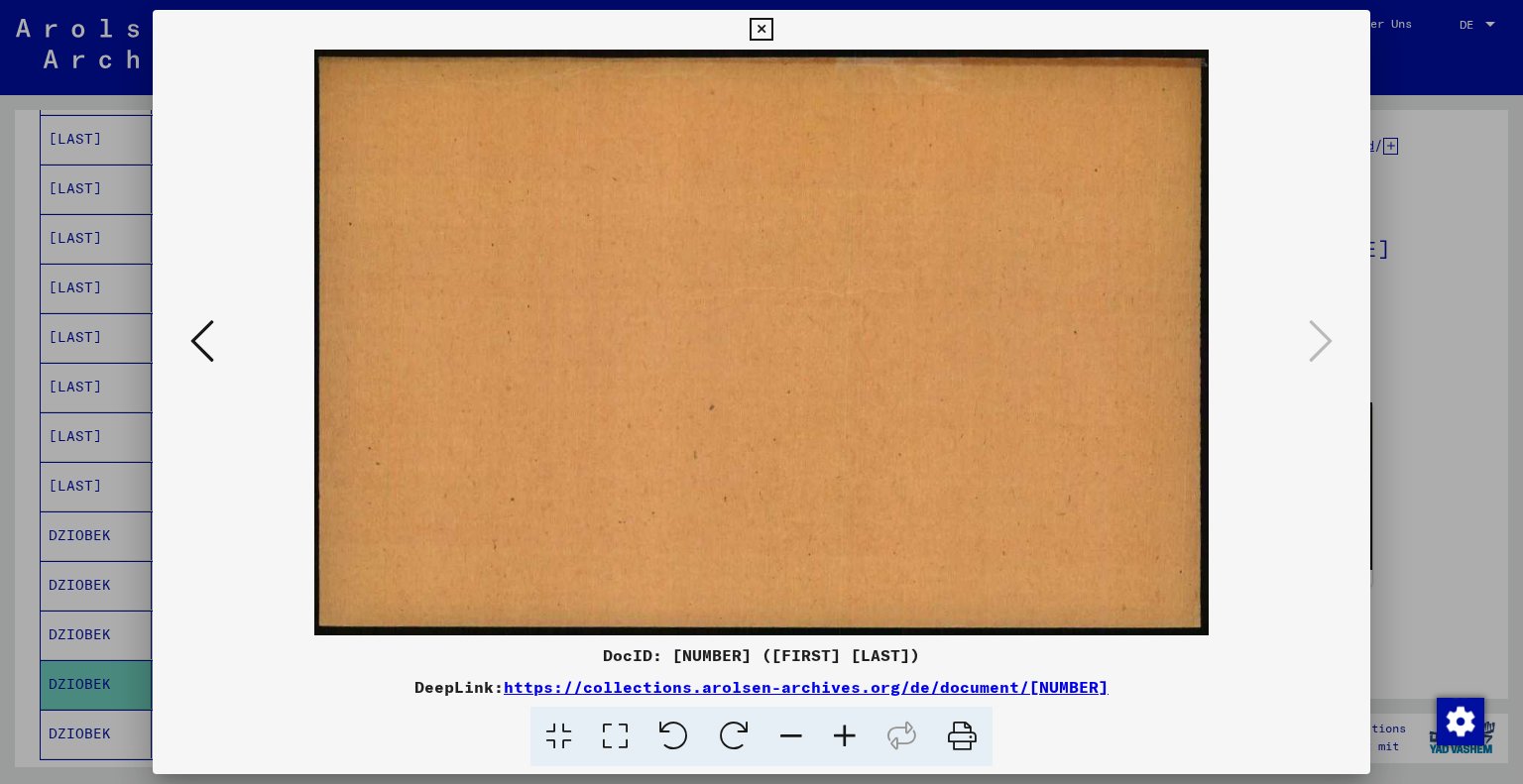 click at bounding box center [762, 392] 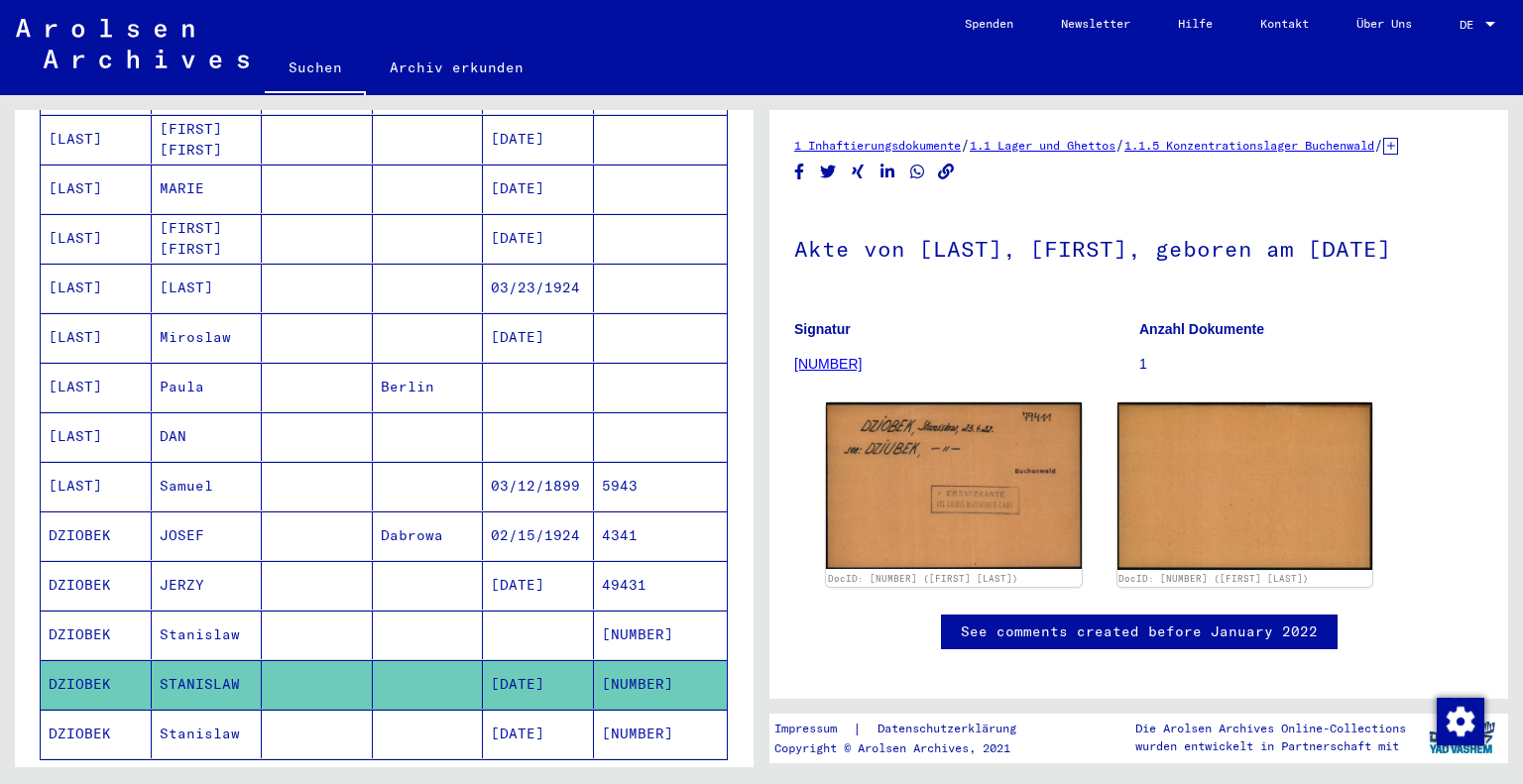 click at bounding box center [317, 684] 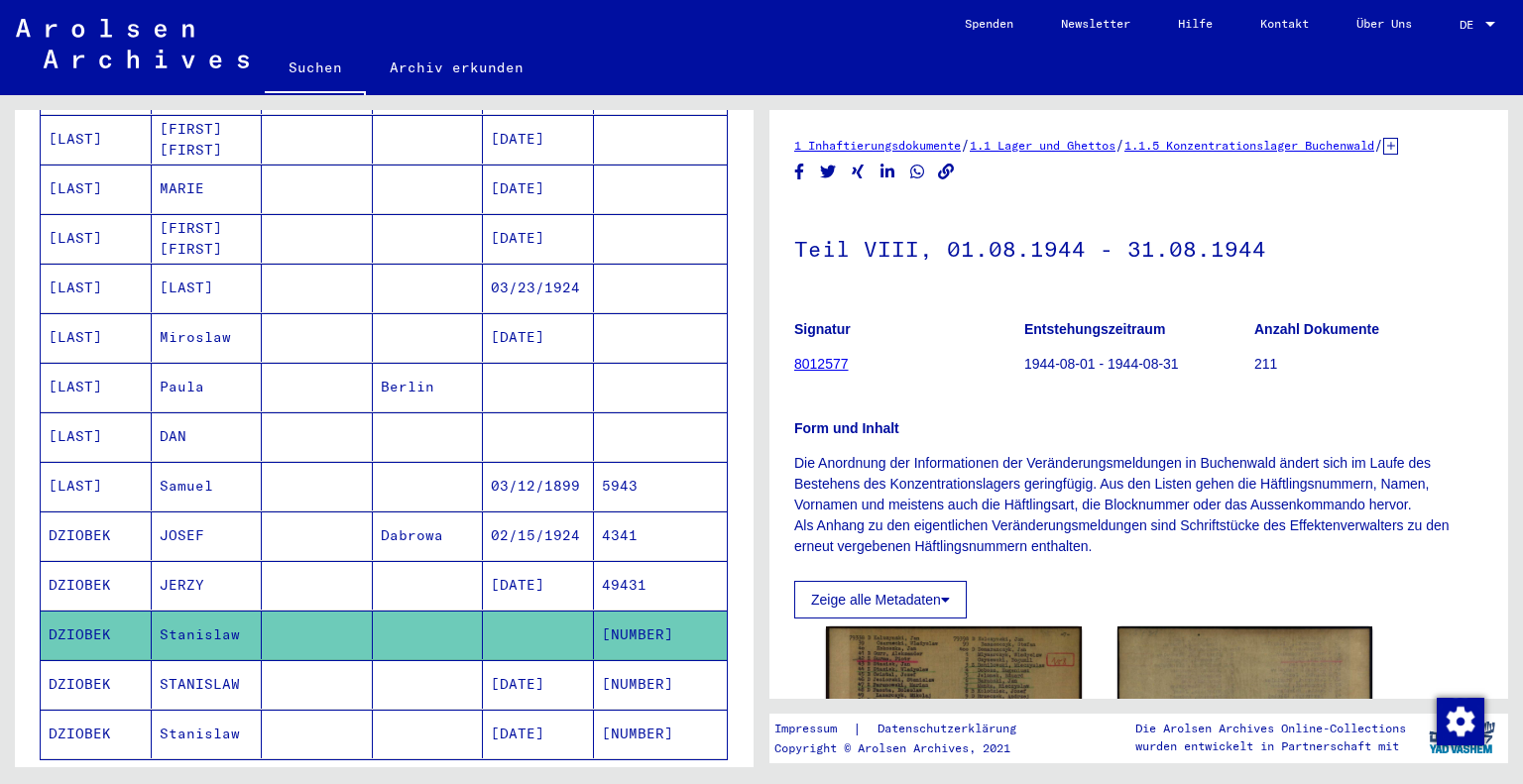 scroll, scrollTop: 0, scrollLeft: 0, axis: both 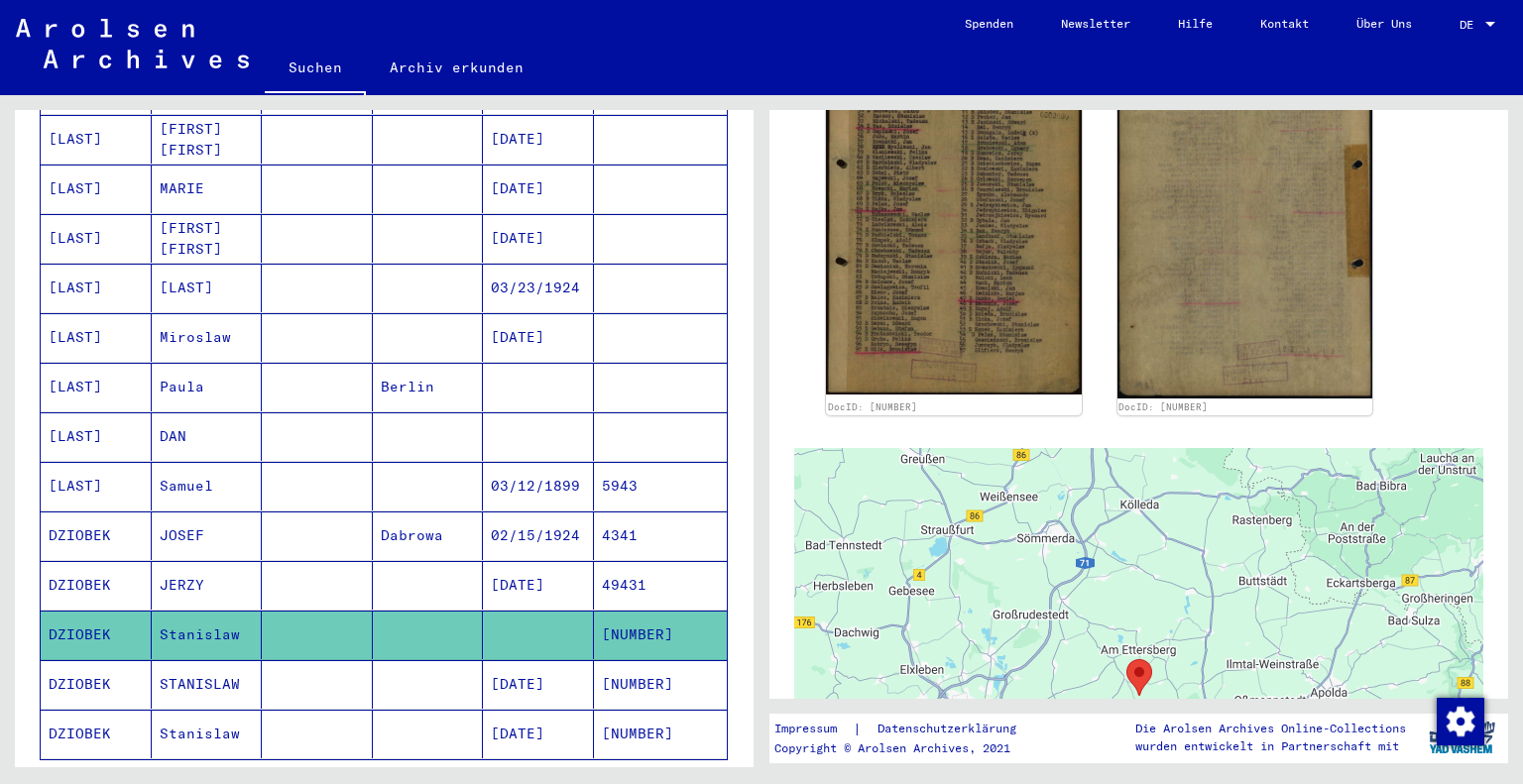click on "Stanislaw" 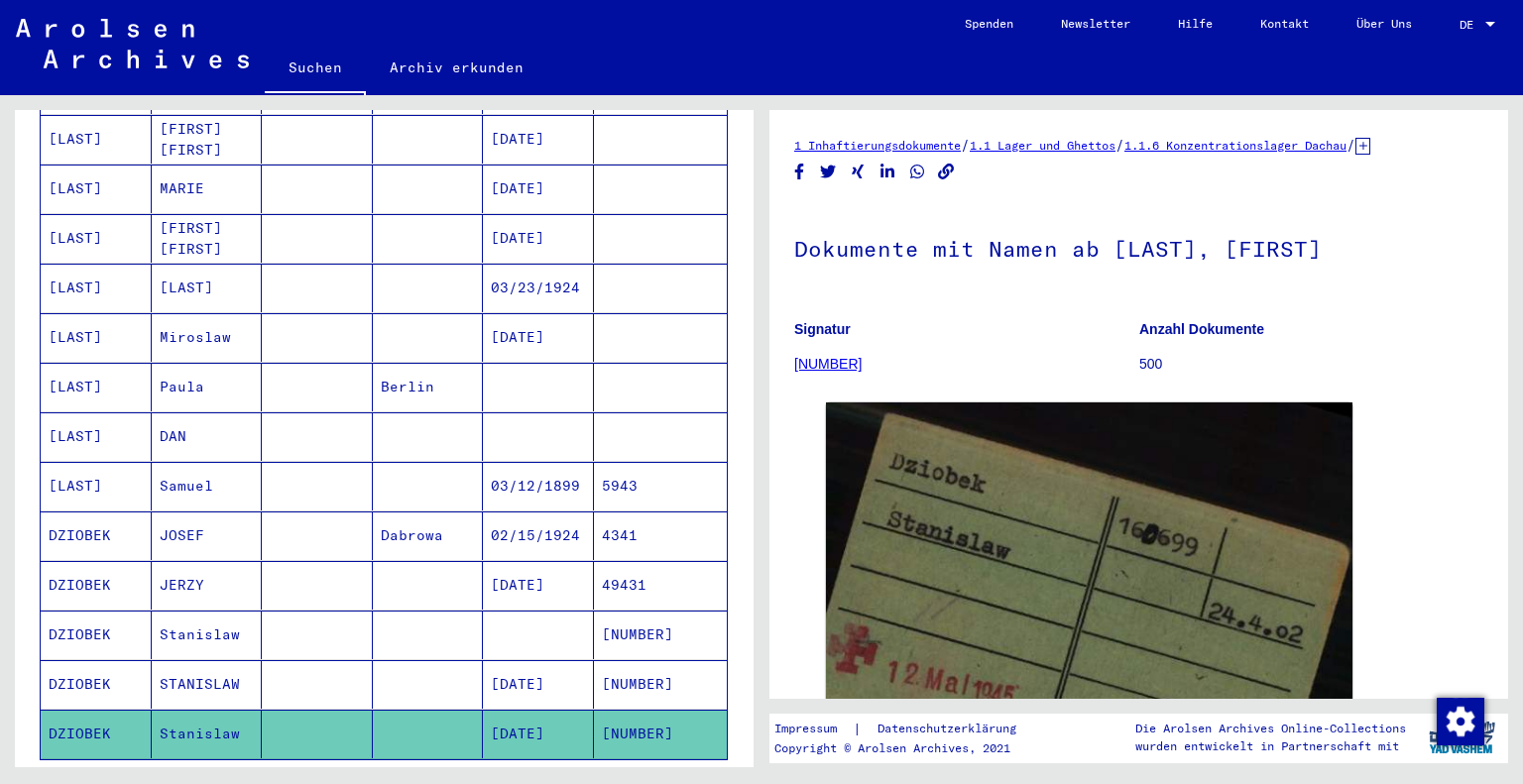 scroll, scrollTop: 0, scrollLeft: 0, axis: both 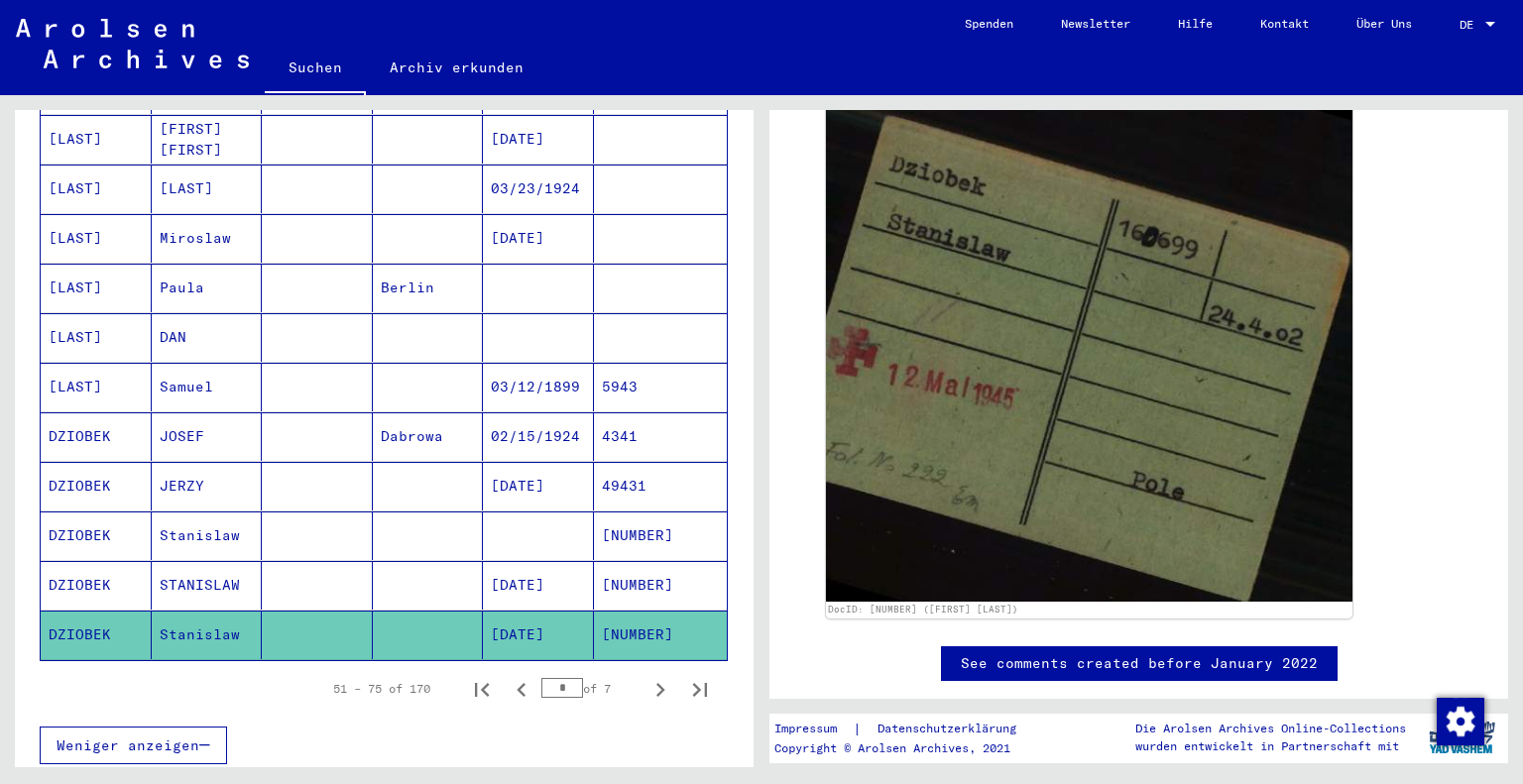 click on "JERZY" at bounding box center (207, 535) 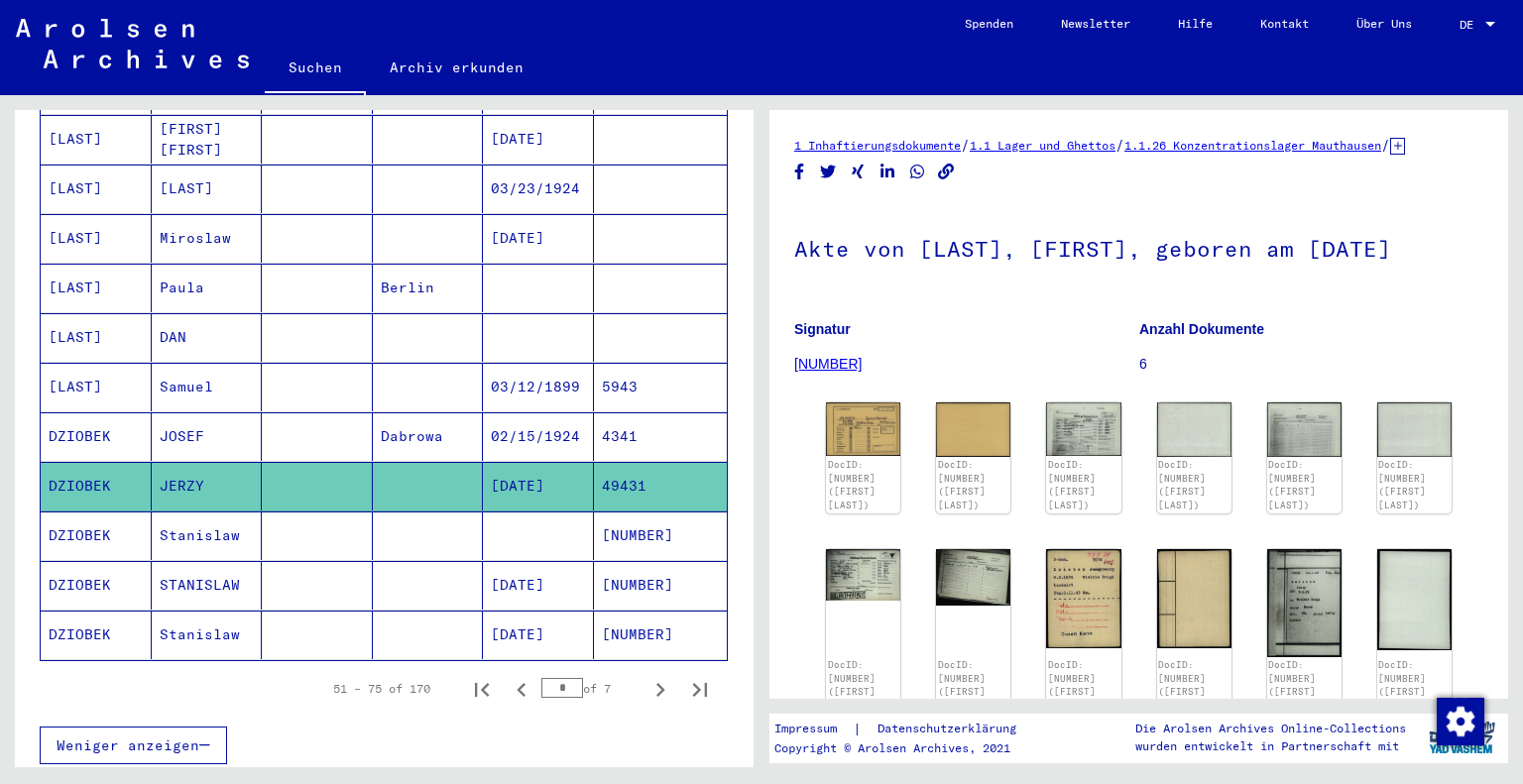 scroll, scrollTop: 0, scrollLeft: 0, axis: both 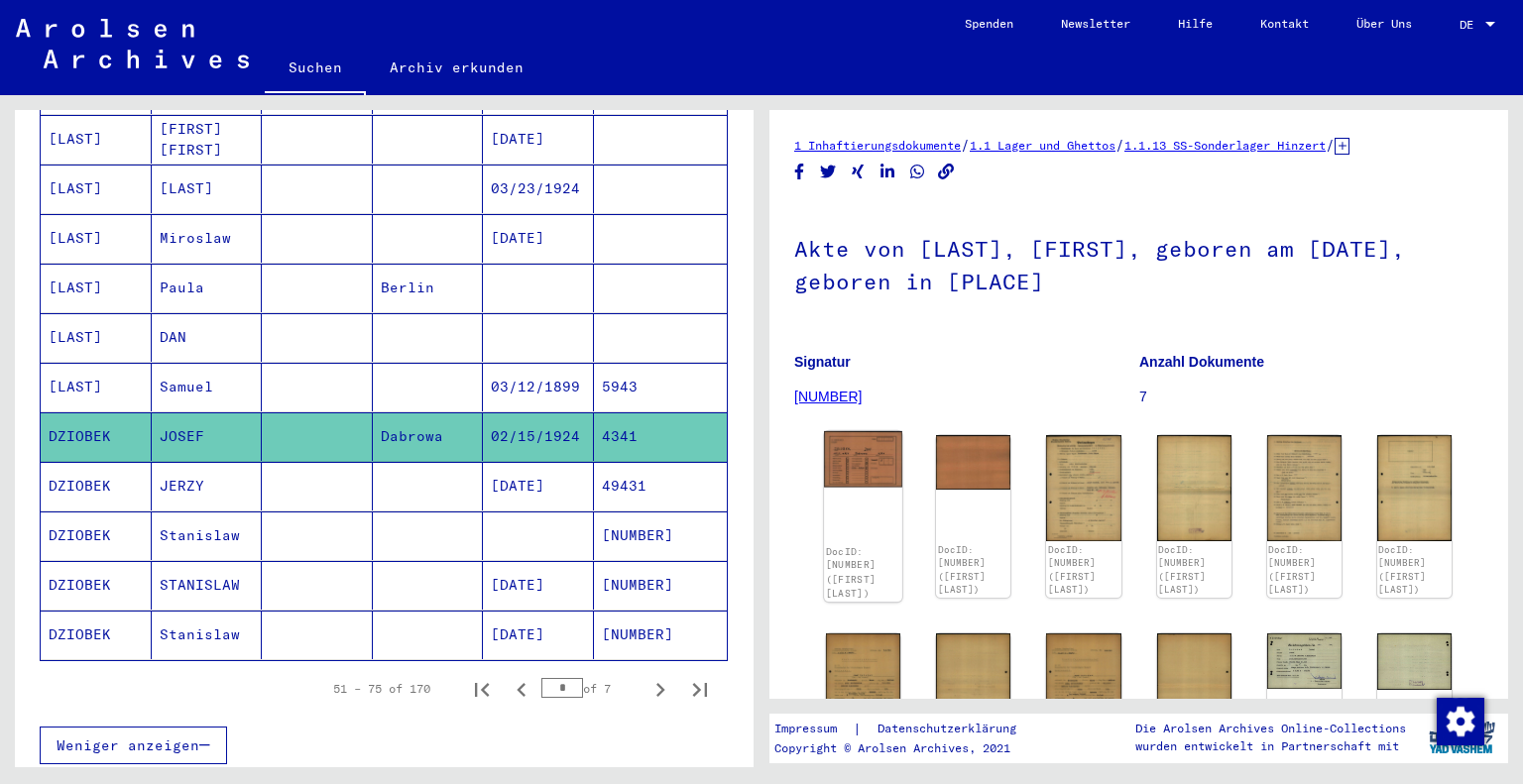 click 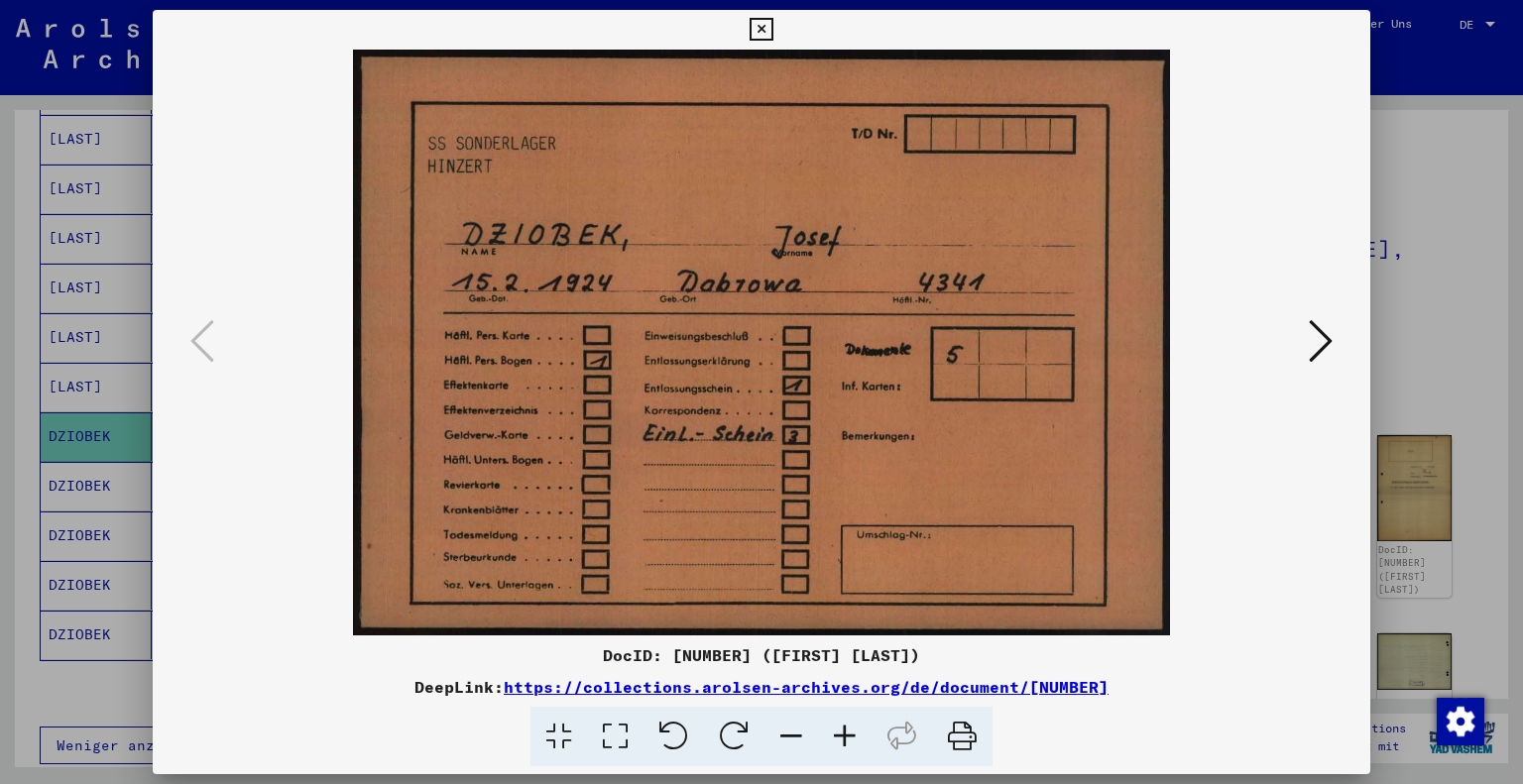 click at bounding box center [1321, 341] 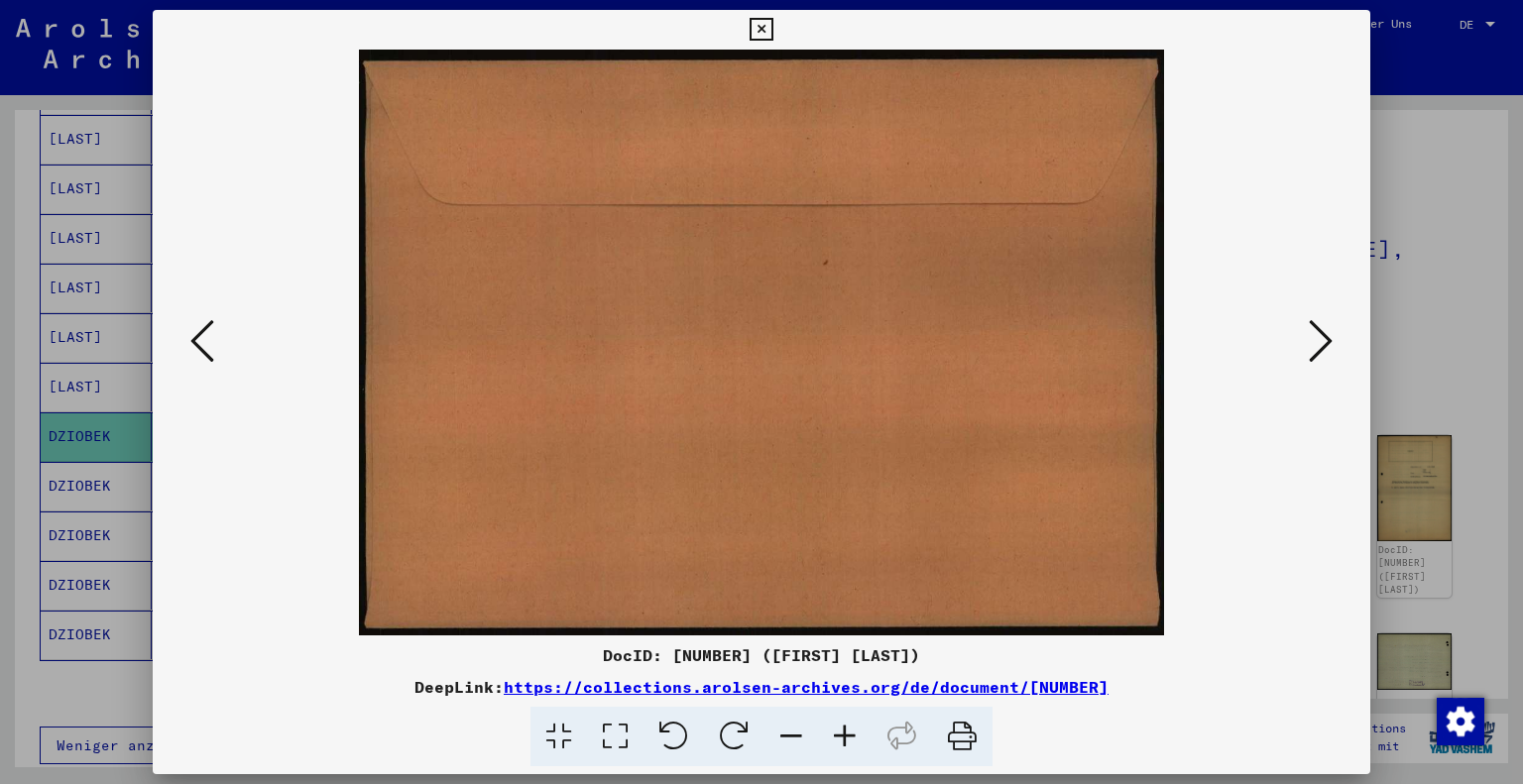 click at bounding box center [1321, 341] 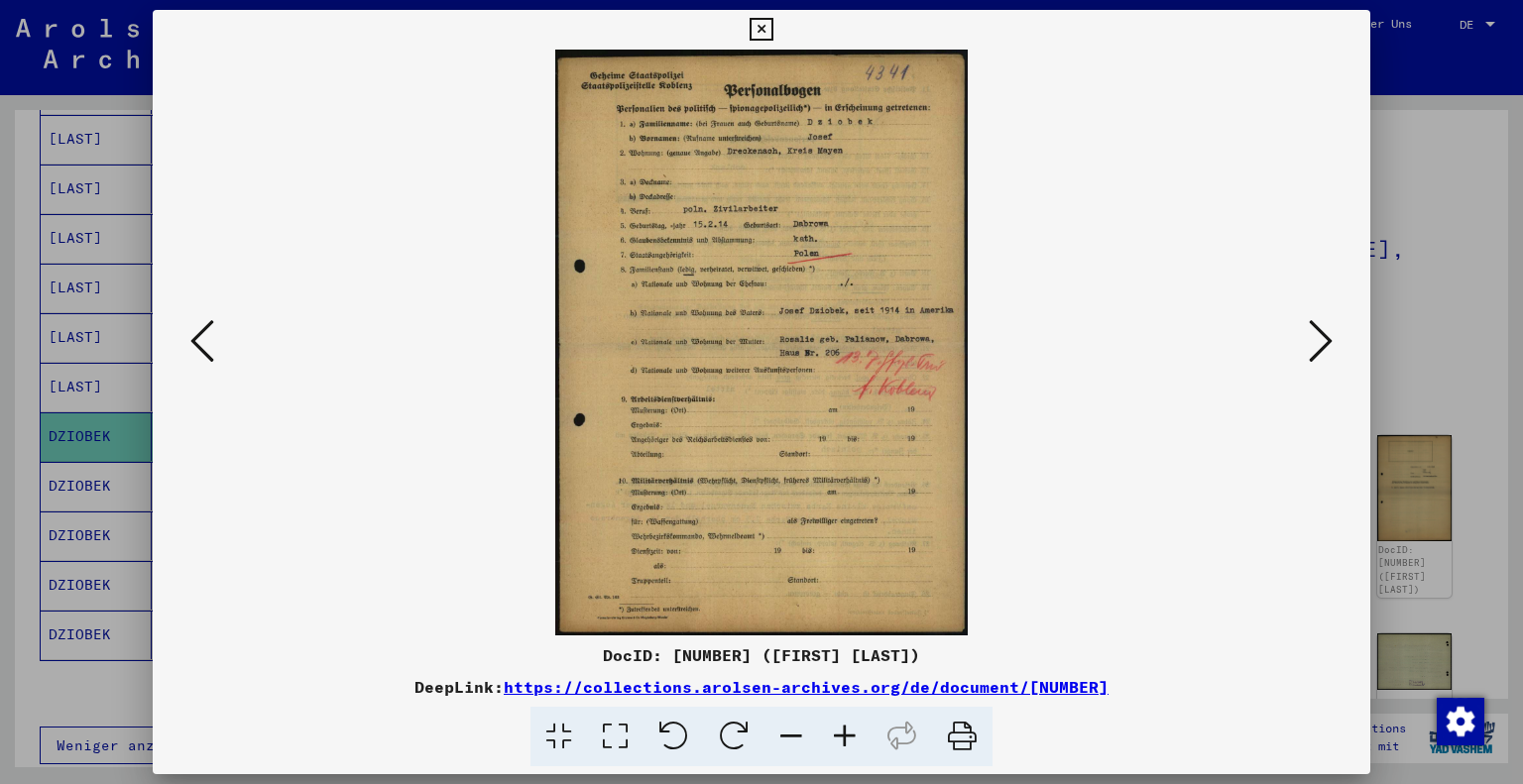 type 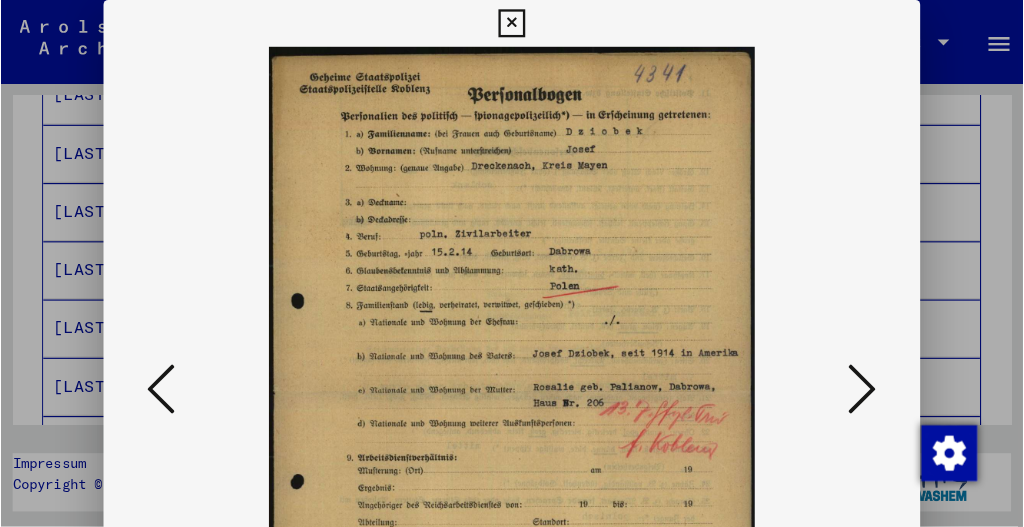 scroll, scrollTop: 1012, scrollLeft: 0, axis: vertical 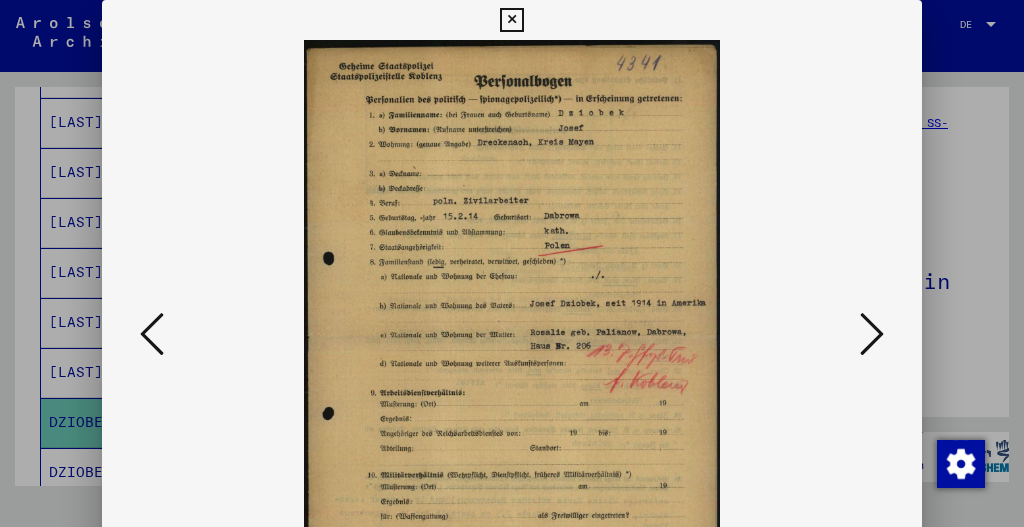 click at bounding box center (872, 334) 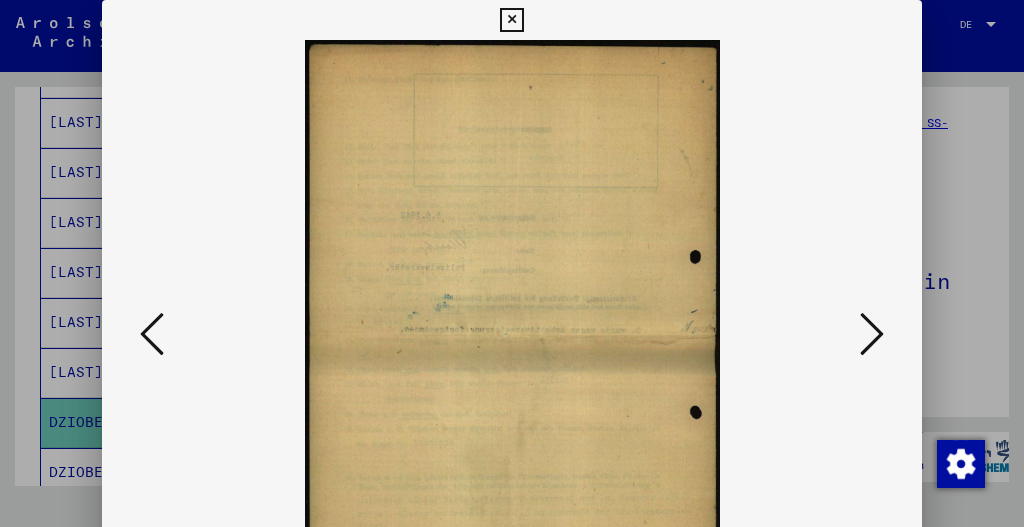 click at bounding box center (872, 334) 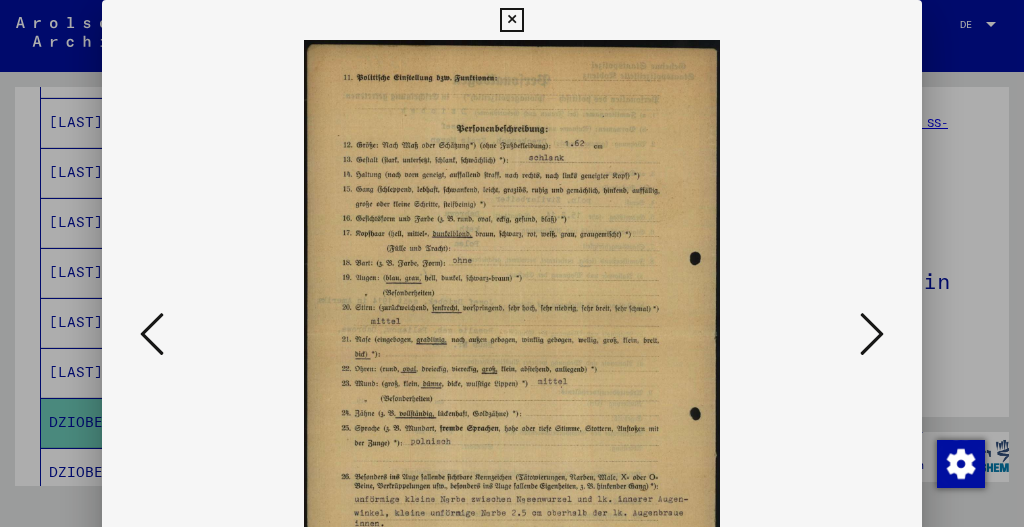 click at bounding box center (872, 334) 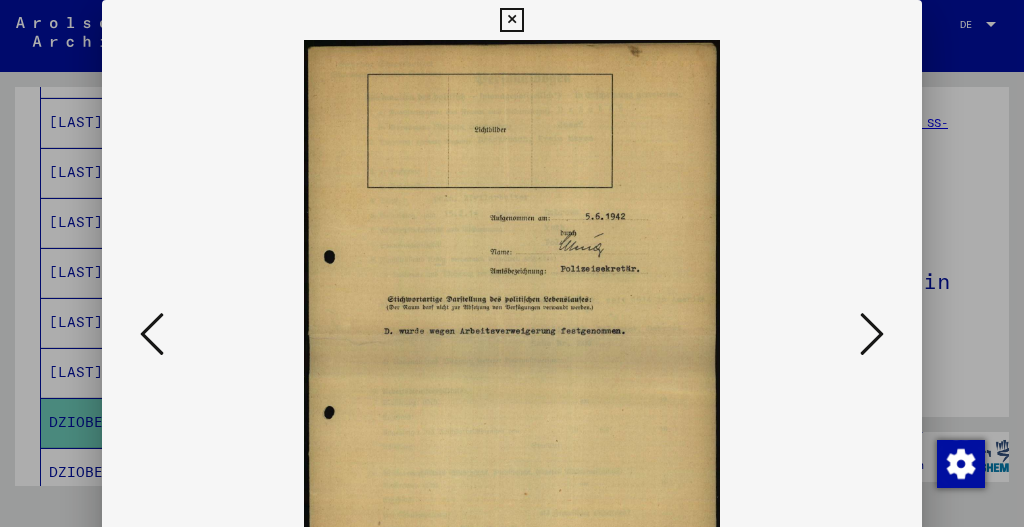 click at bounding box center (872, 334) 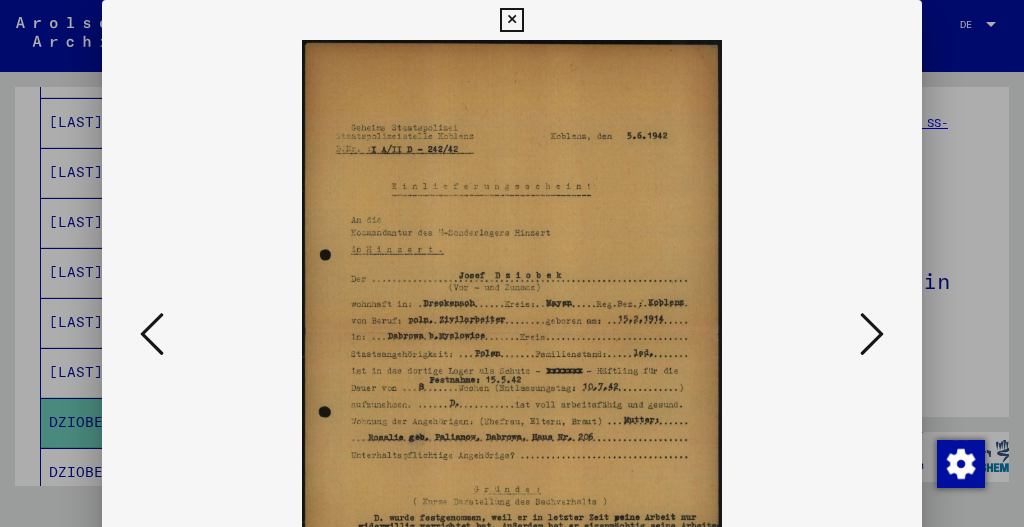 click at bounding box center [872, 334] 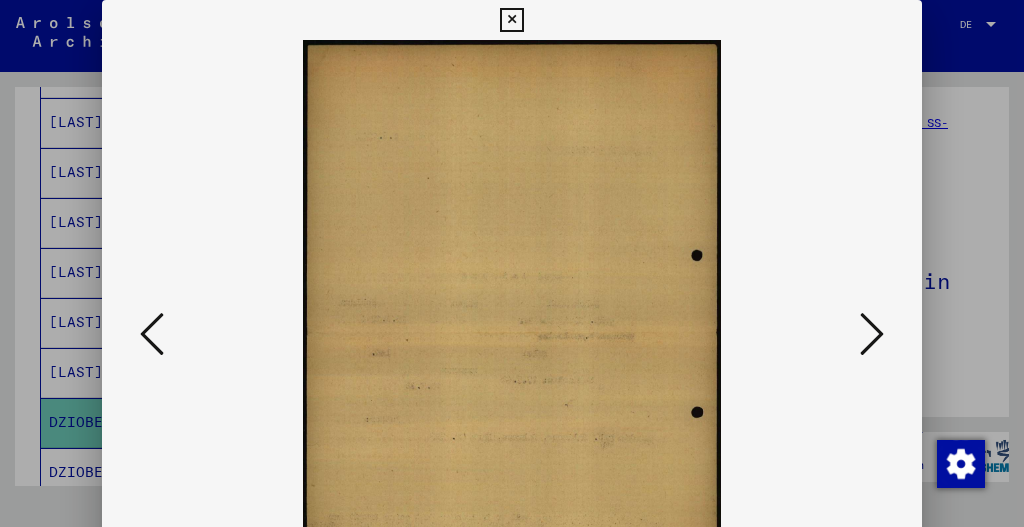 click at bounding box center (512, 263) 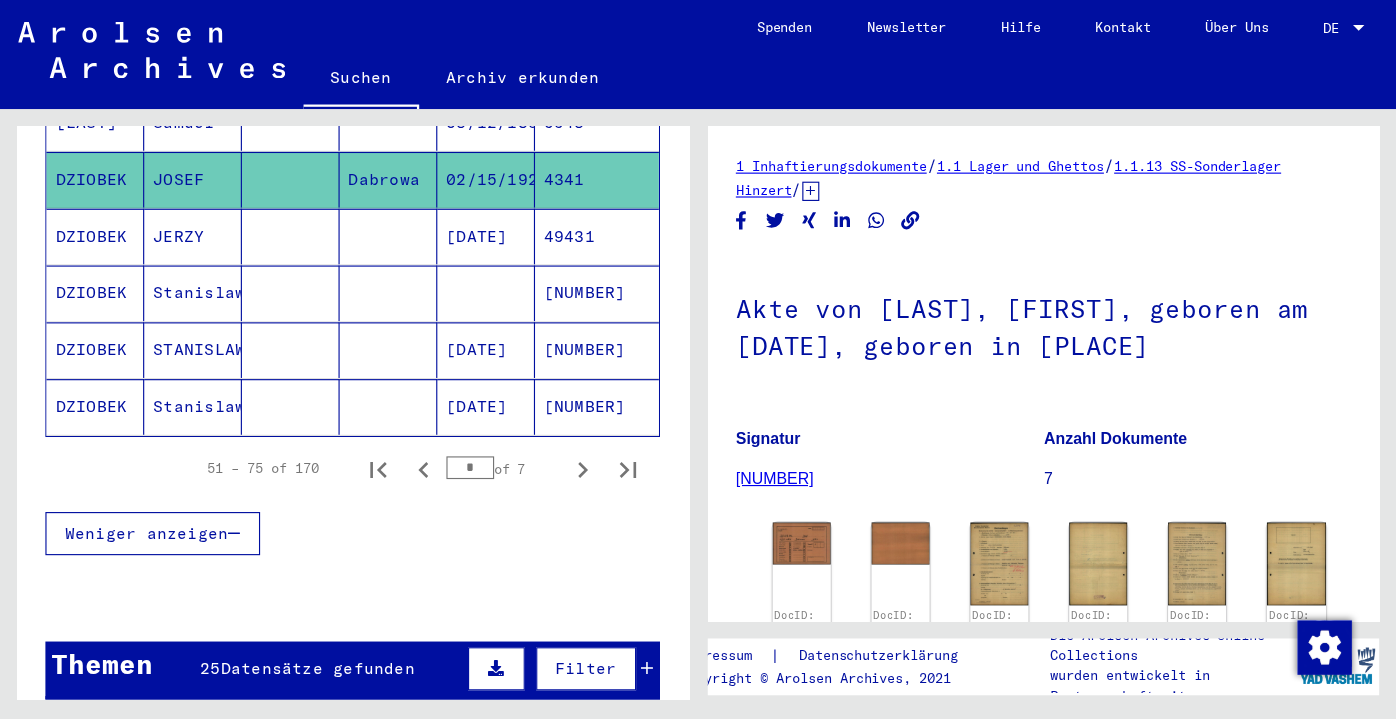 scroll, scrollTop: 1293, scrollLeft: 0, axis: vertical 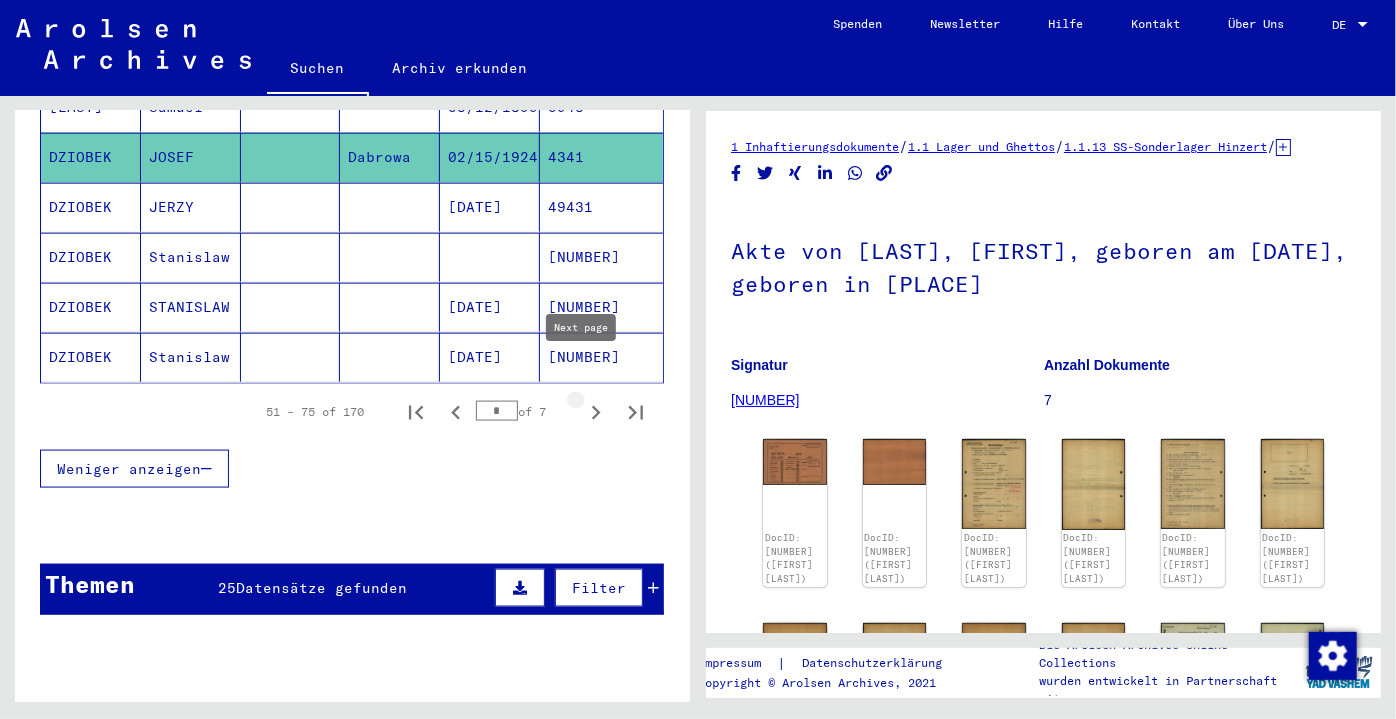 click 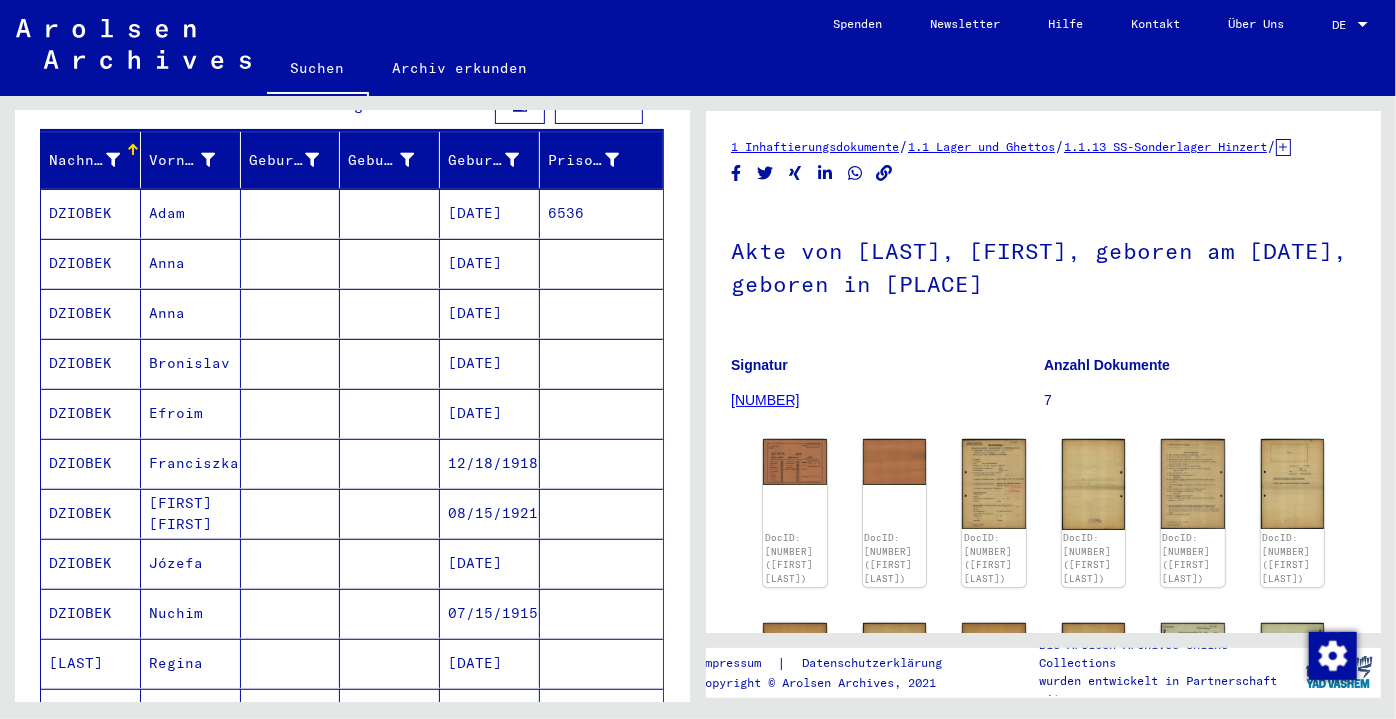 scroll, scrollTop: 202, scrollLeft: 0, axis: vertical 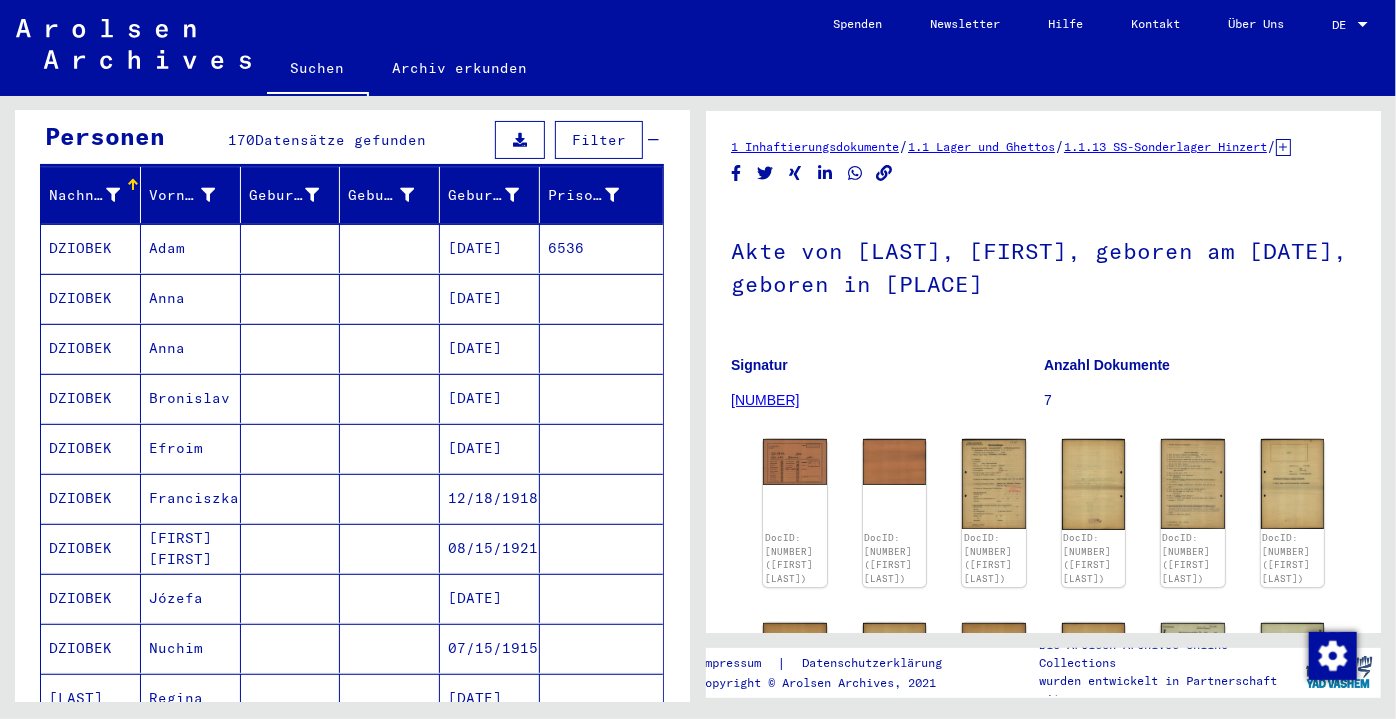 click at bounding box center [291, 348] 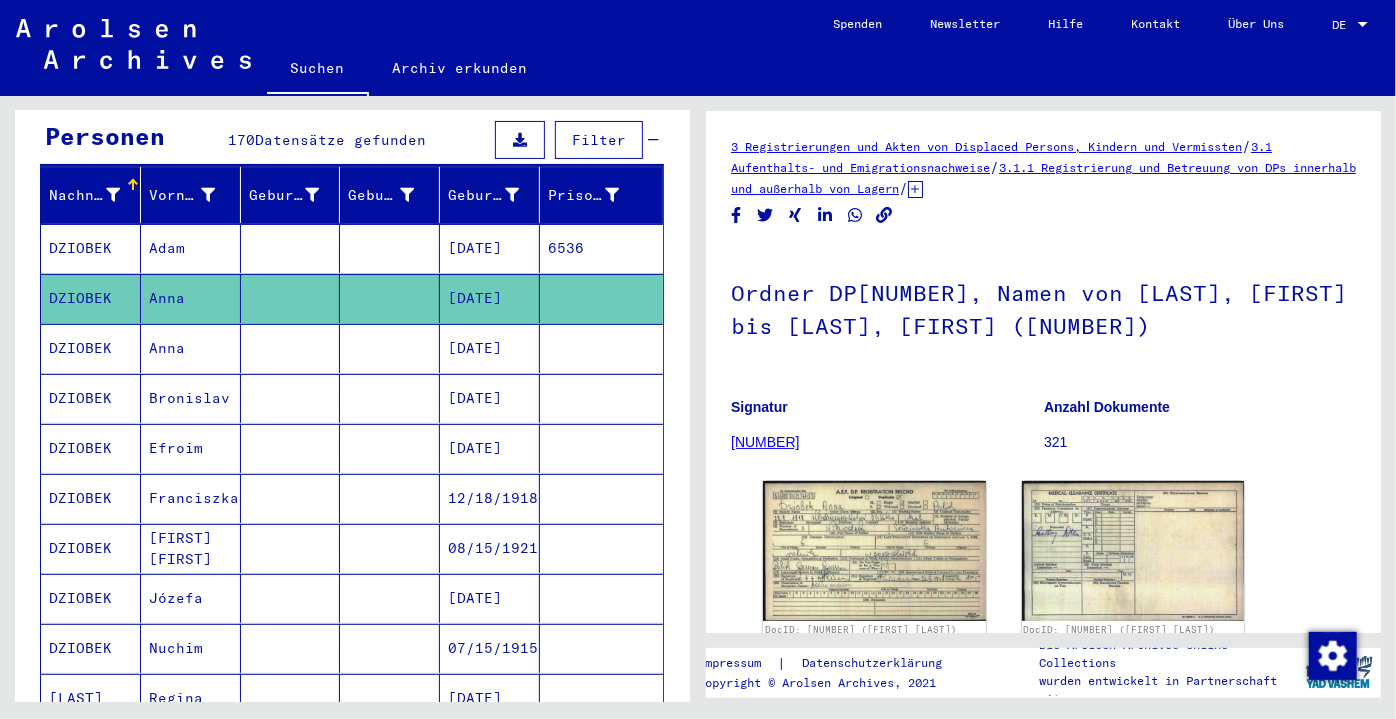 scroll, scrollTop: 0, scrollLeft: 0, axis: both 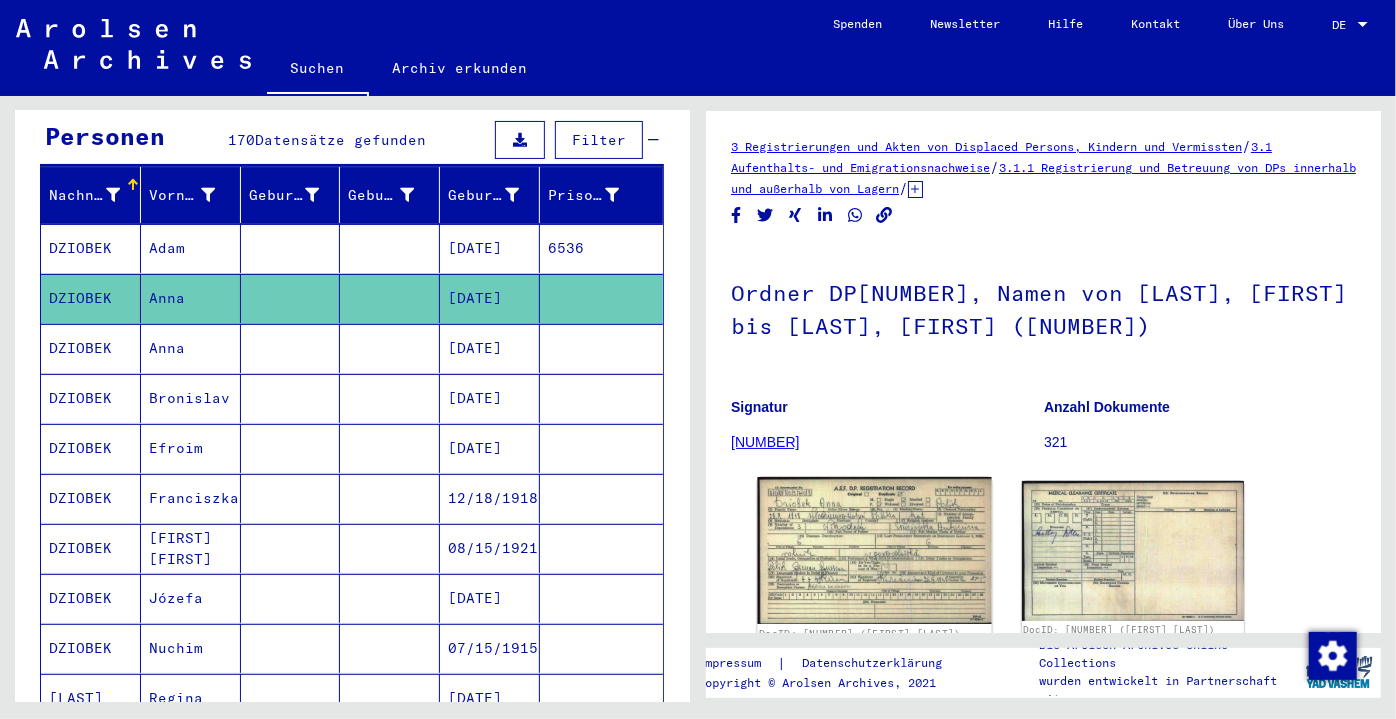 click 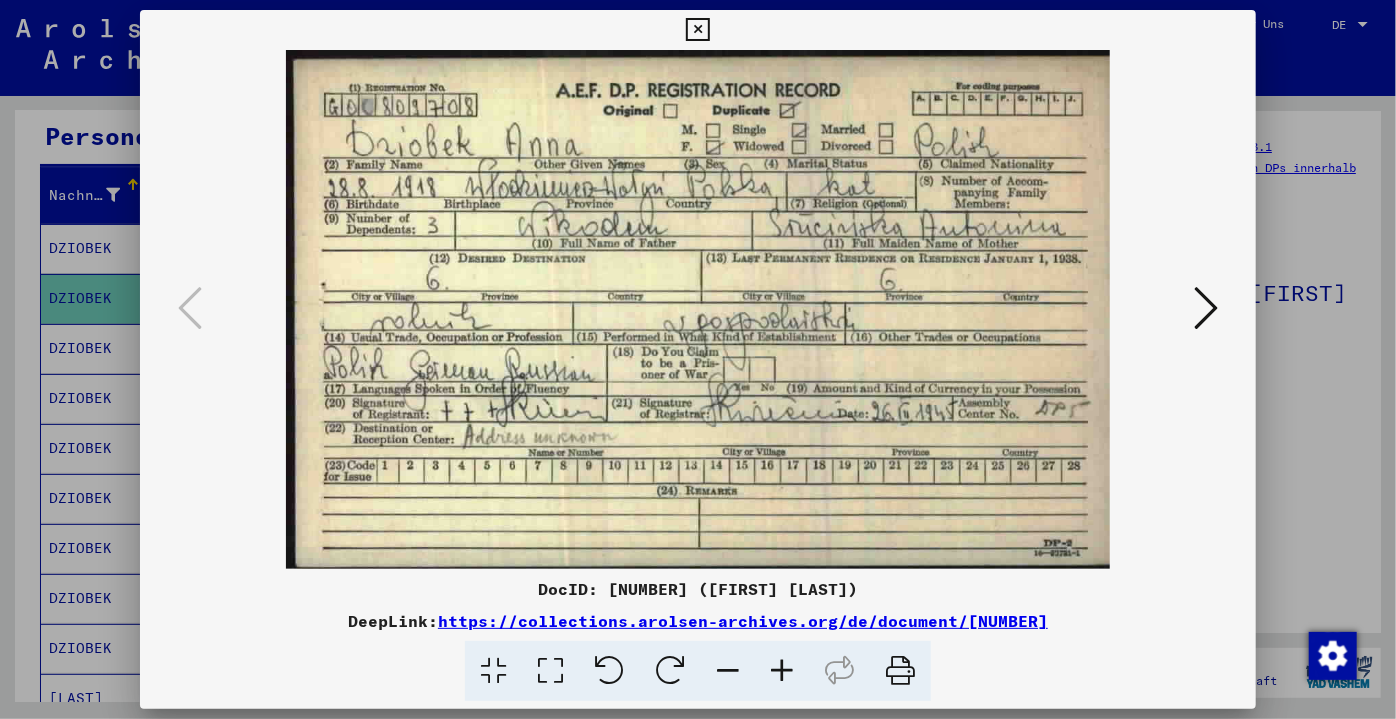 click at bounding box center [698, 359] 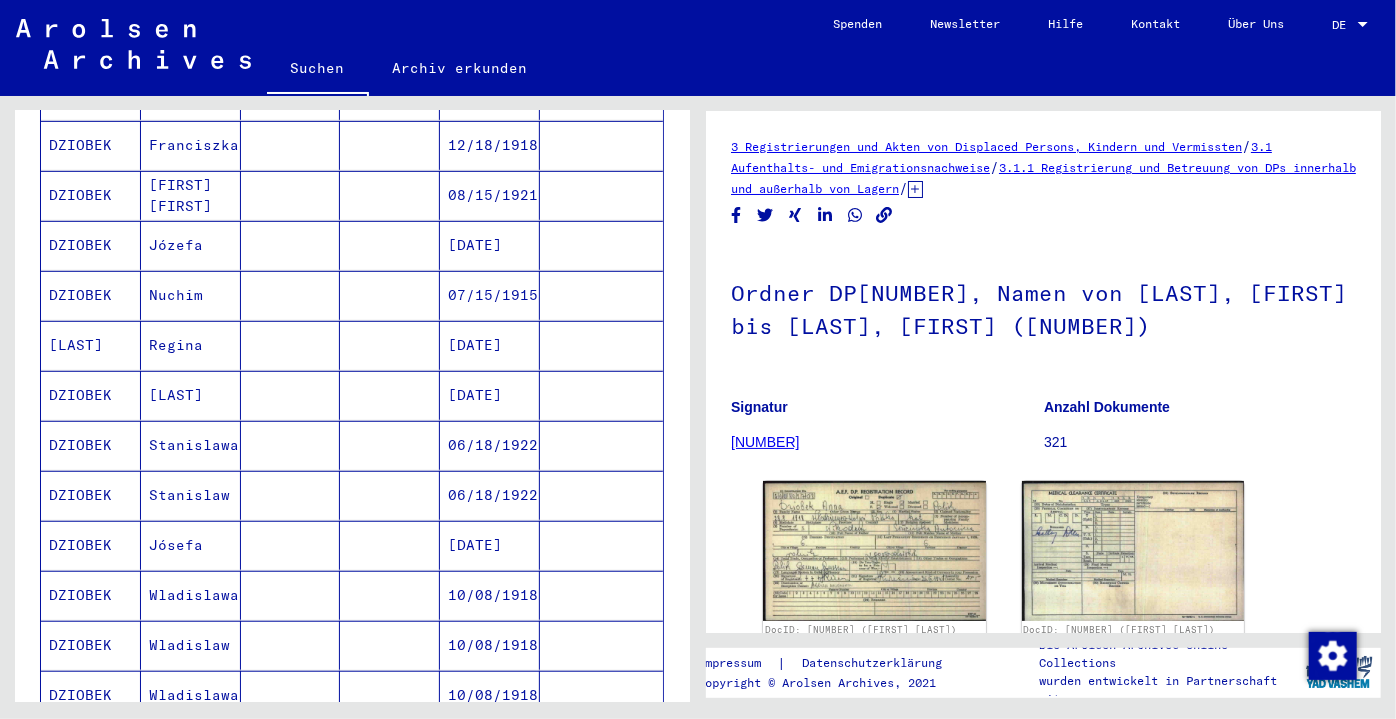 scroll, scrollTop: 565, scrollLeft: 0, axis: vertical 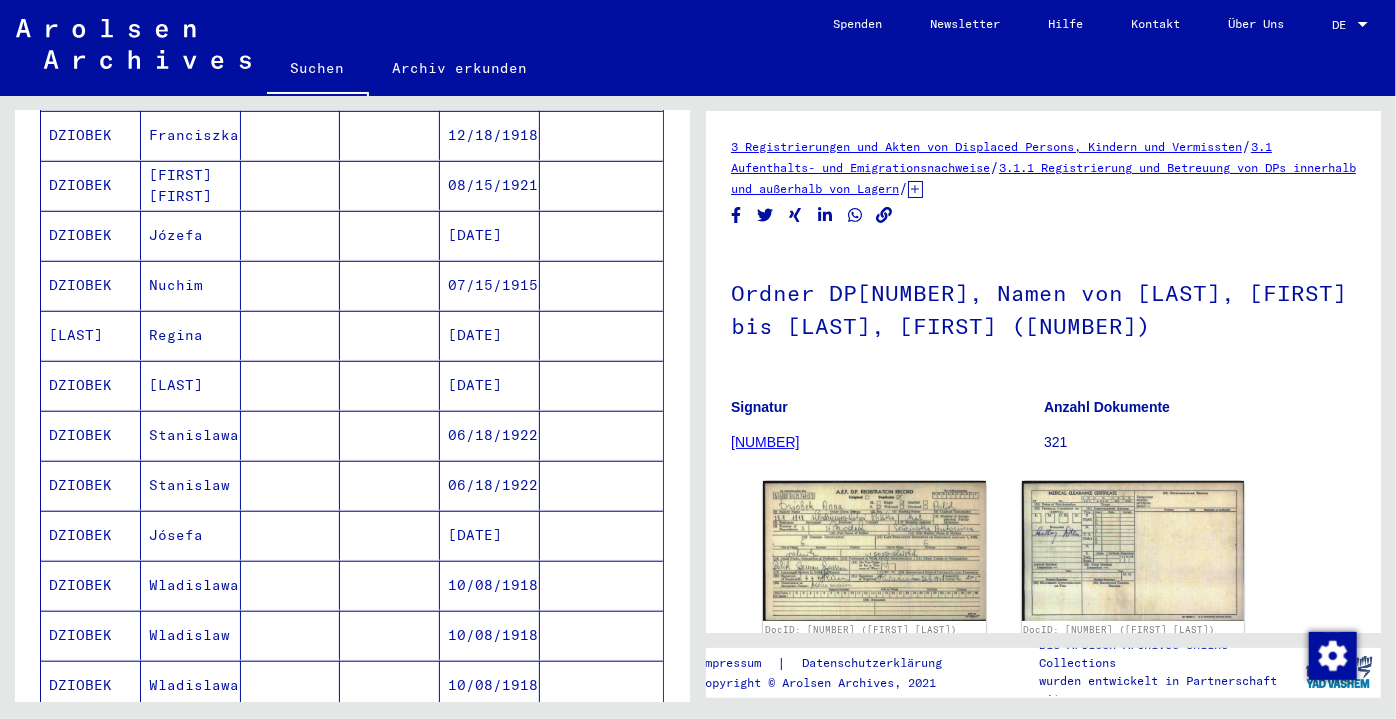 click on "Stanislaw" at bounding box center [191, 535] 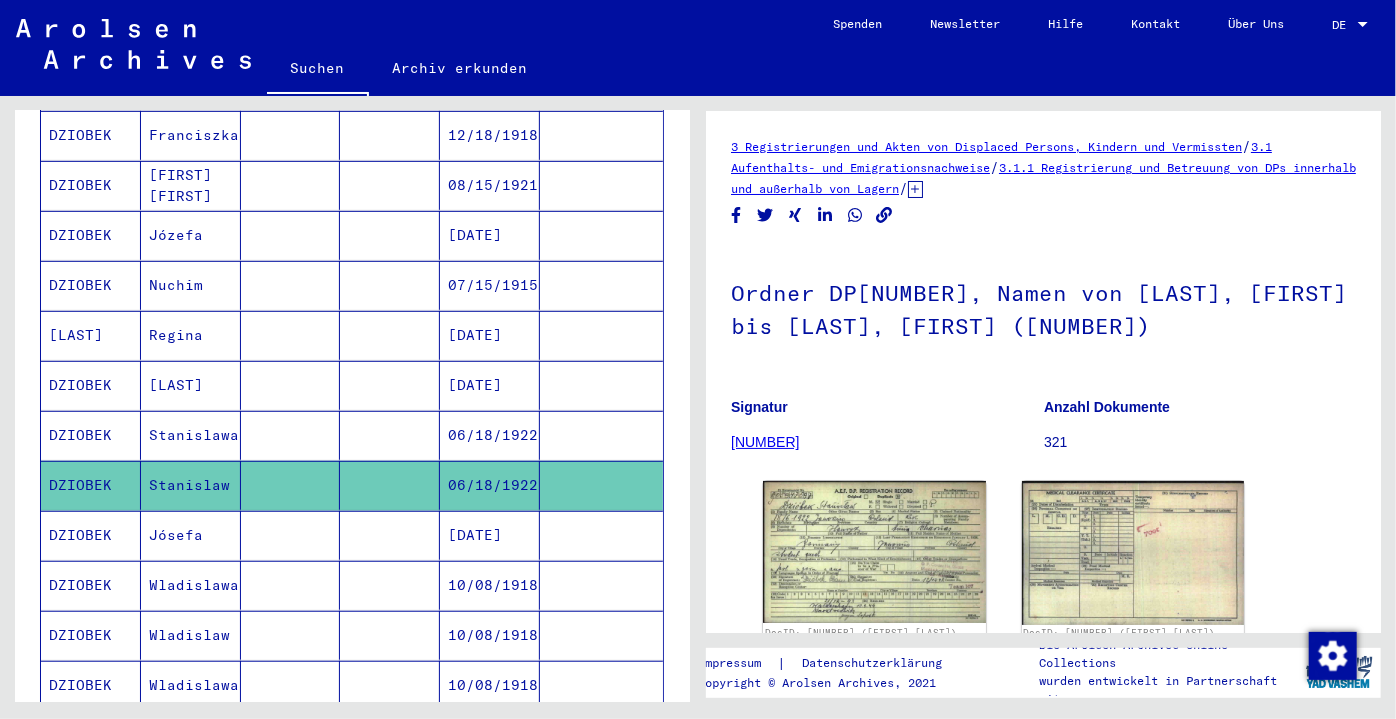 scroll, scrollTop: 0, scrollLeft: 0, axis: both 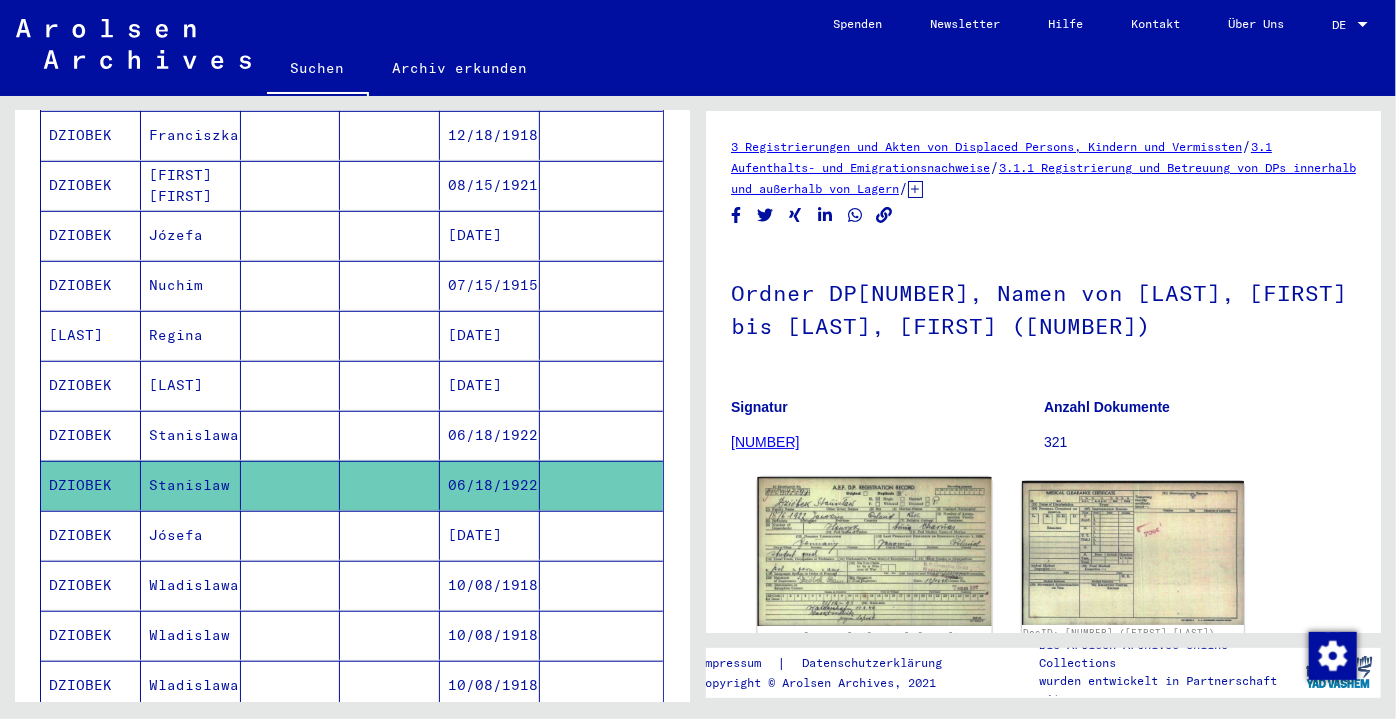 click 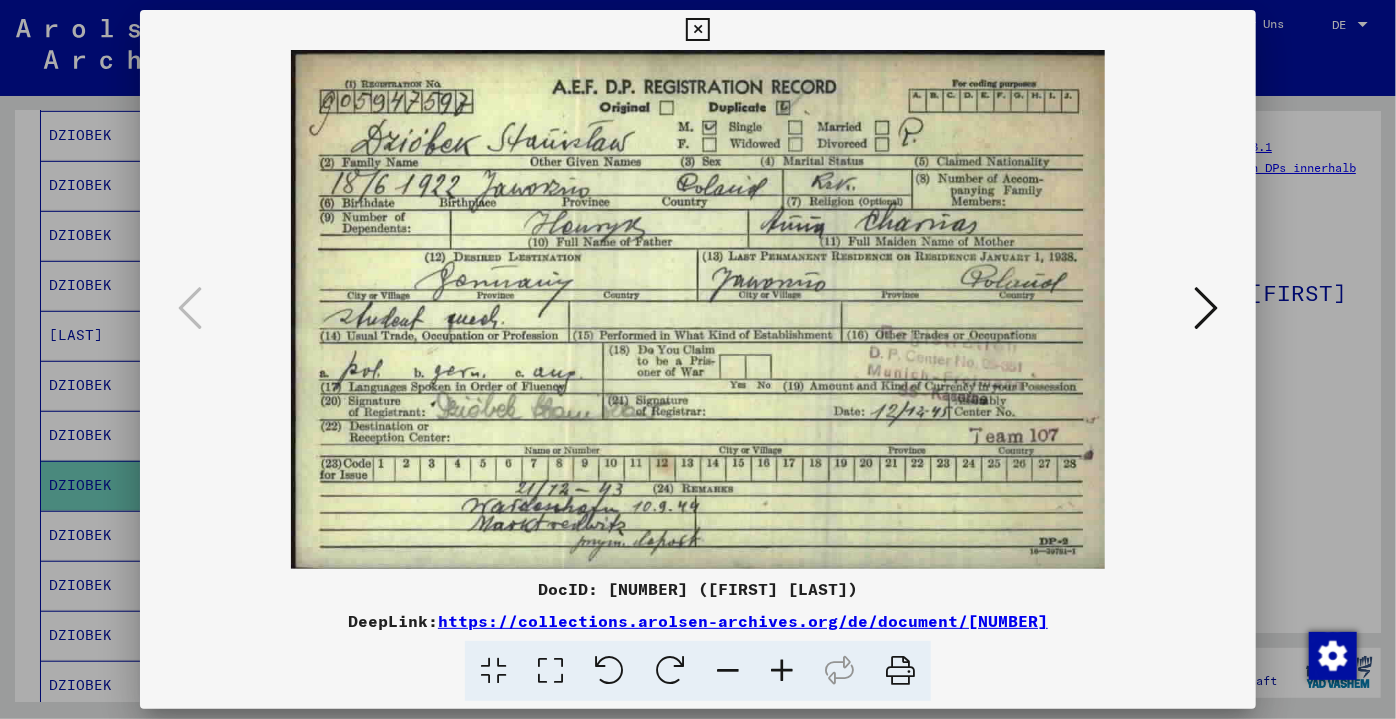 click at bounding box center (698, 359) 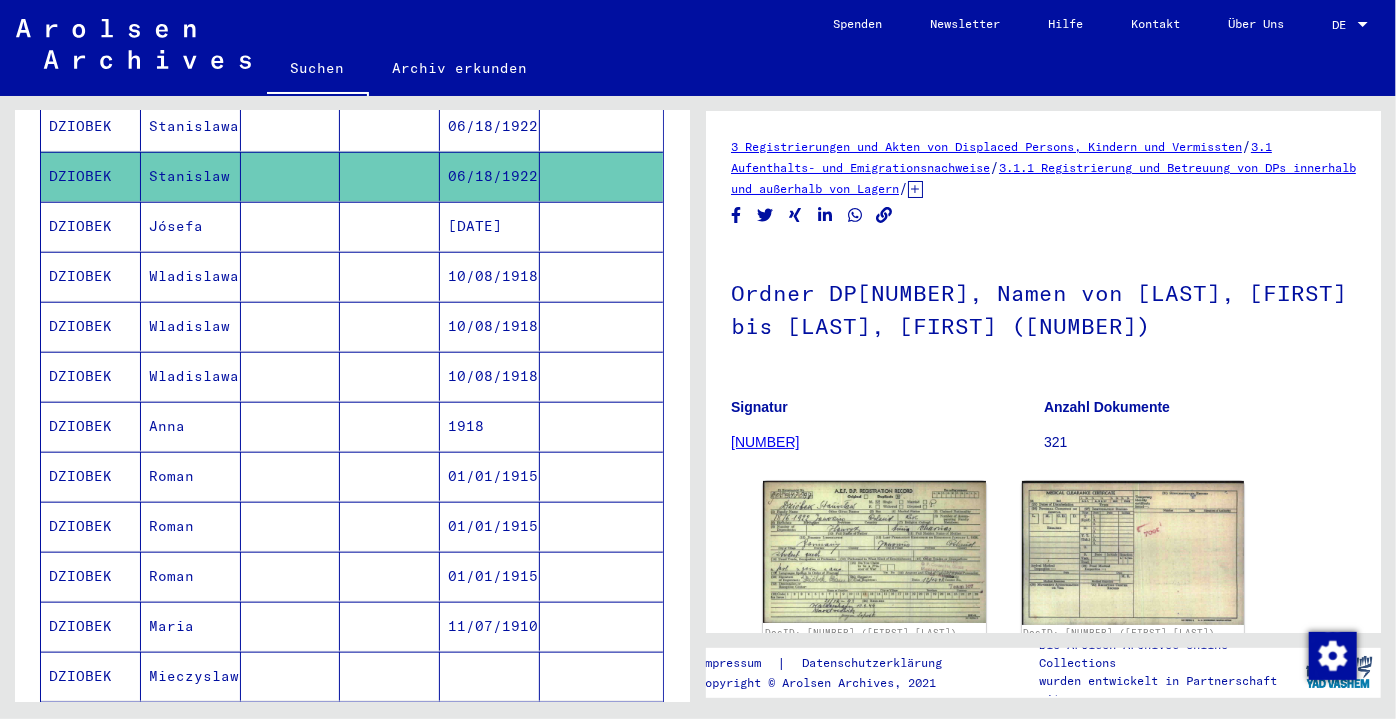 scroll, scrollTop: 929, scrollLeft: 0, axis: vertical 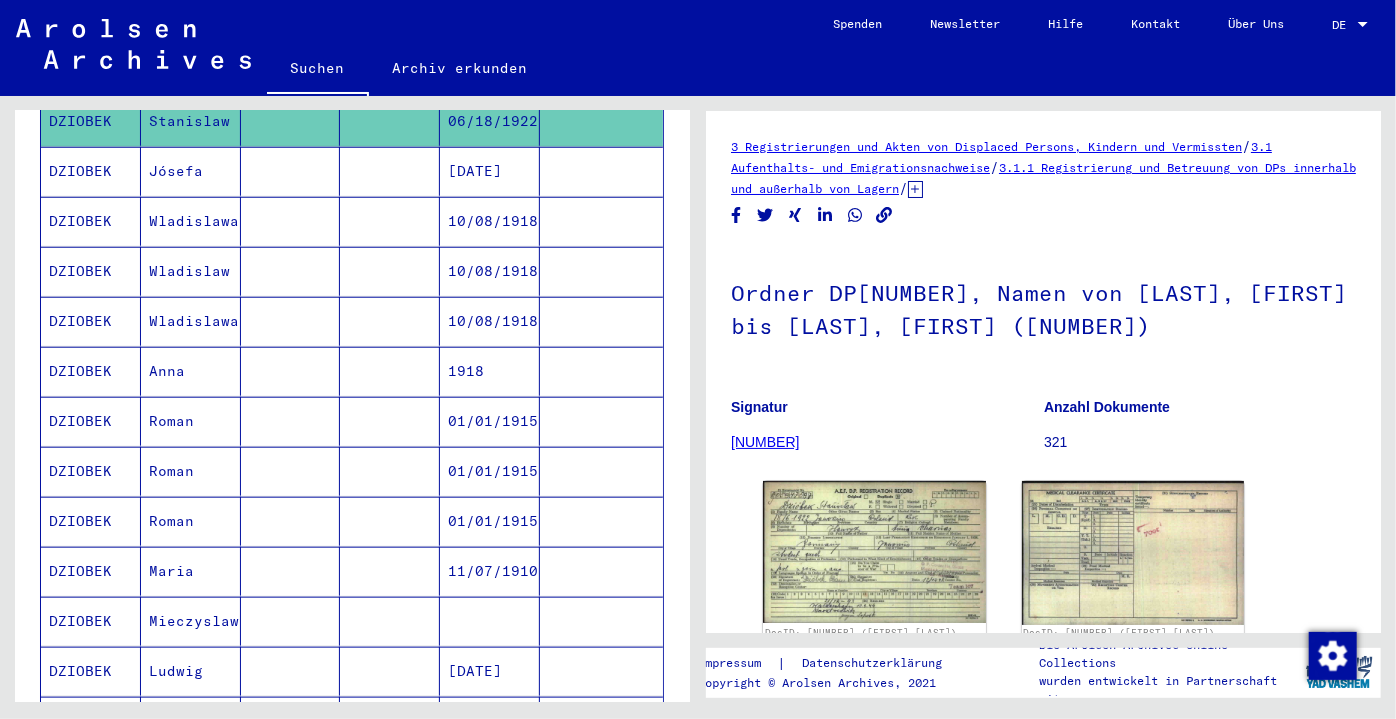 click on "DZIOBEK" at bounding box center [91, 471] 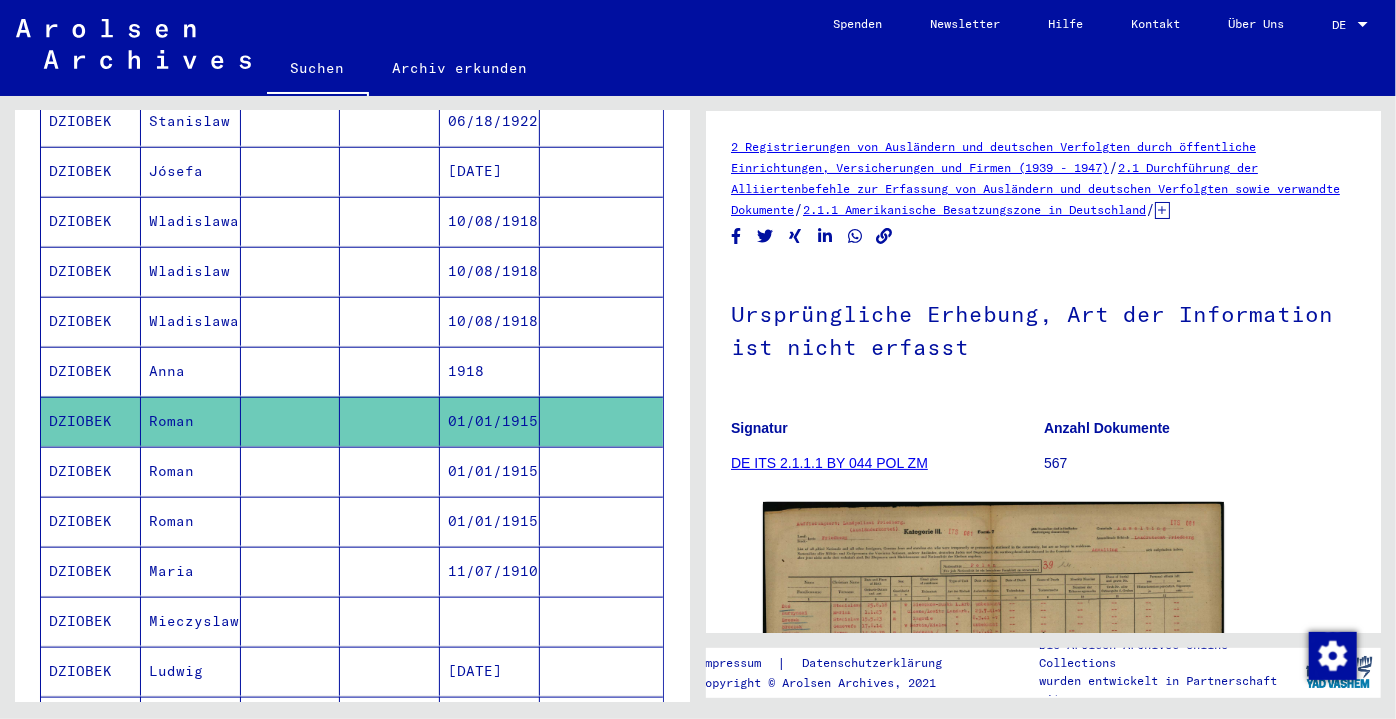 scroll, scrollTop: 0, scrollLeft: 0, axis: both 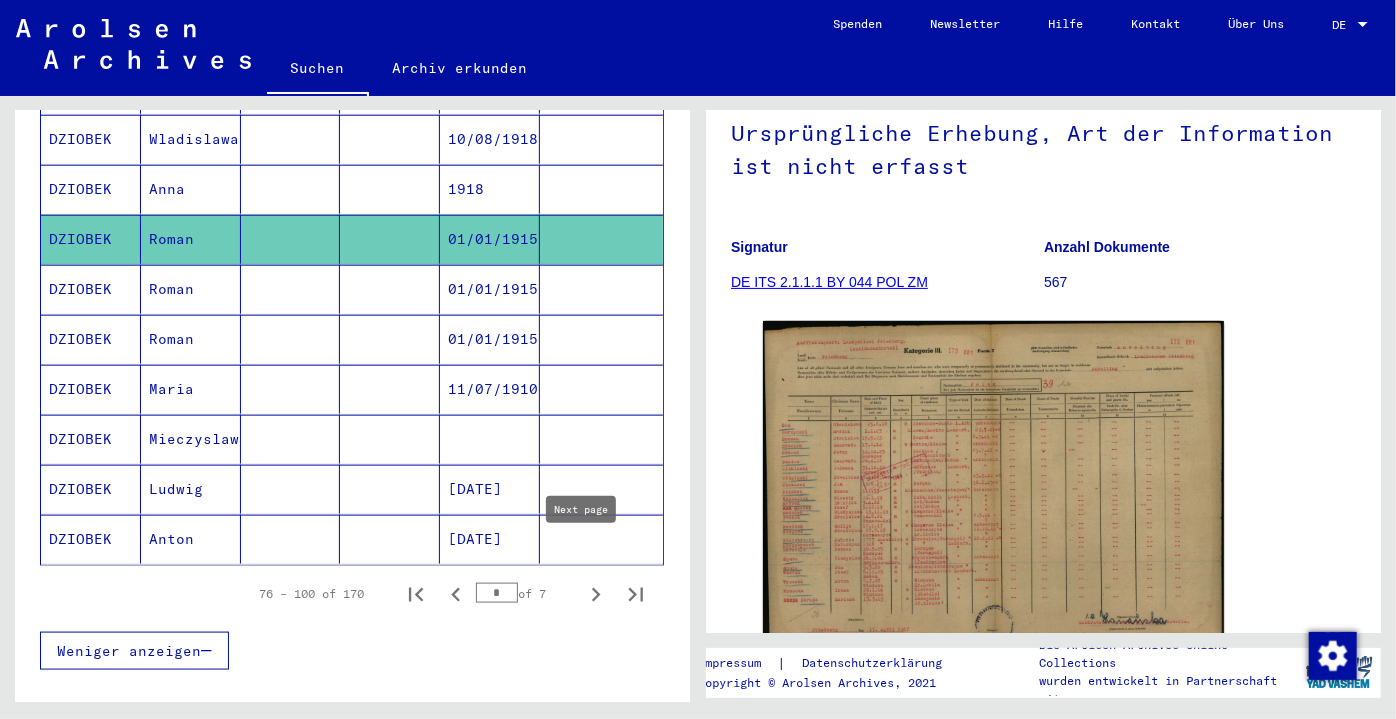 click 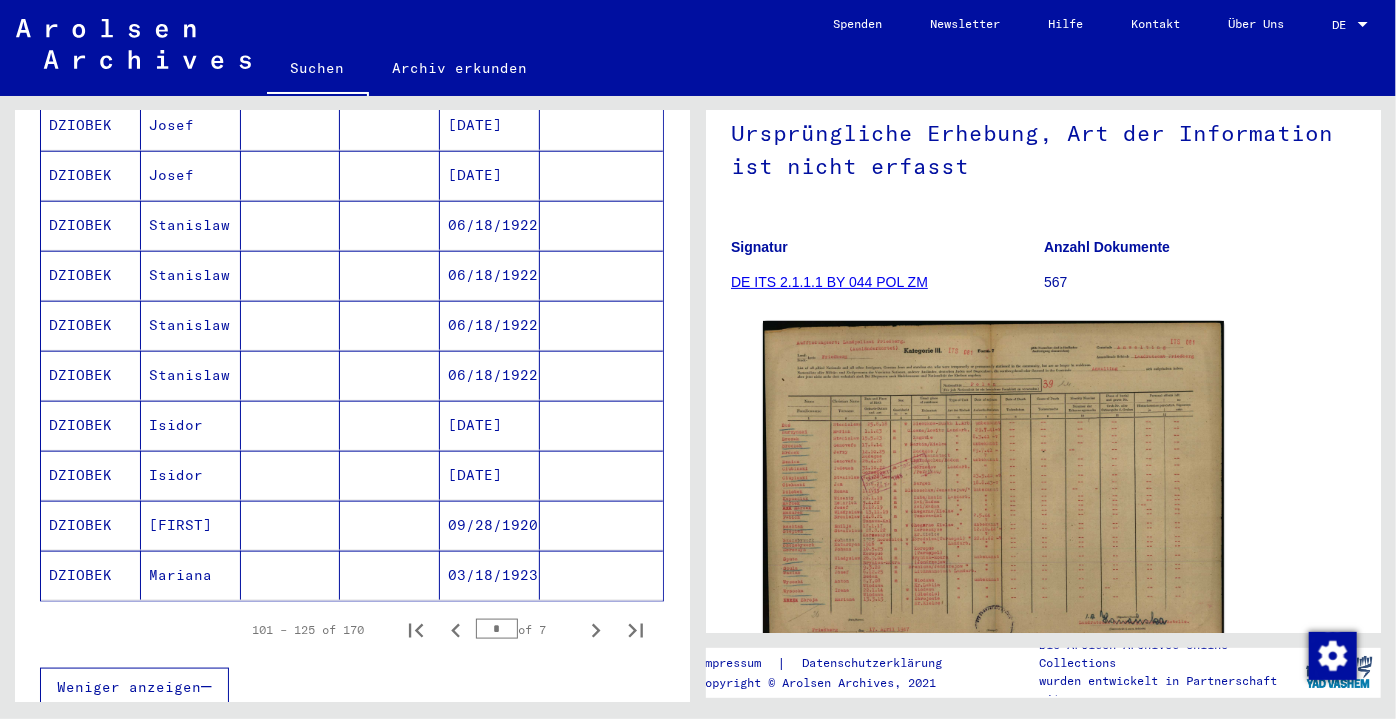 scroll, scrollTop: 1111, scrollLeft: 0, axis: vertical 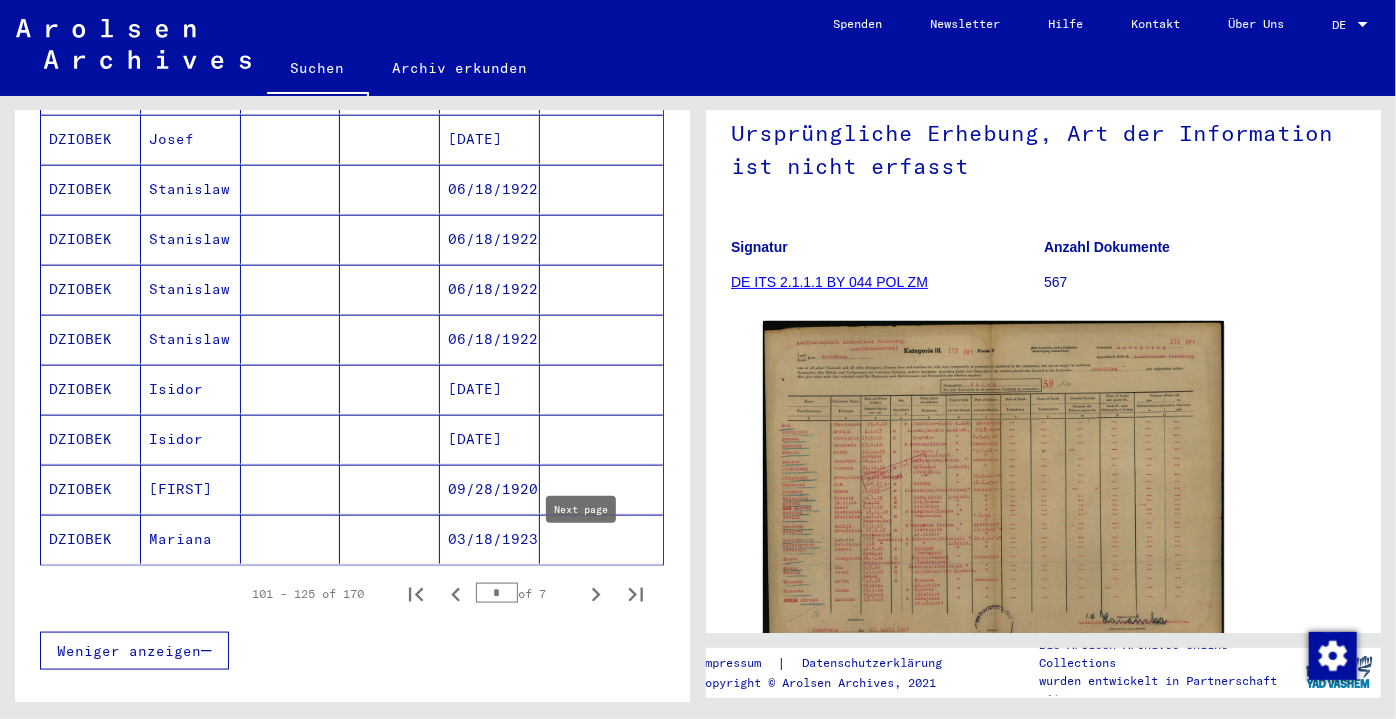 click 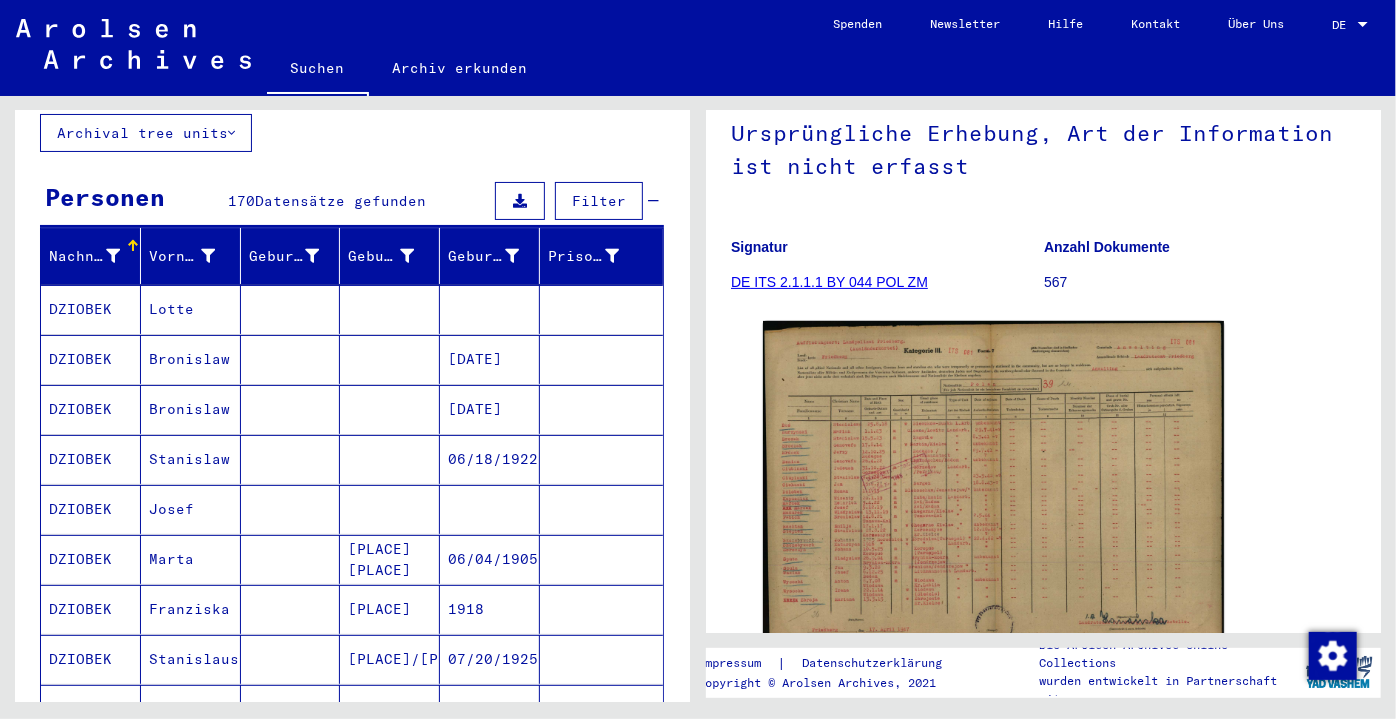scroll, scrollTop: 20, scrollLeft: 0, axis: vertical 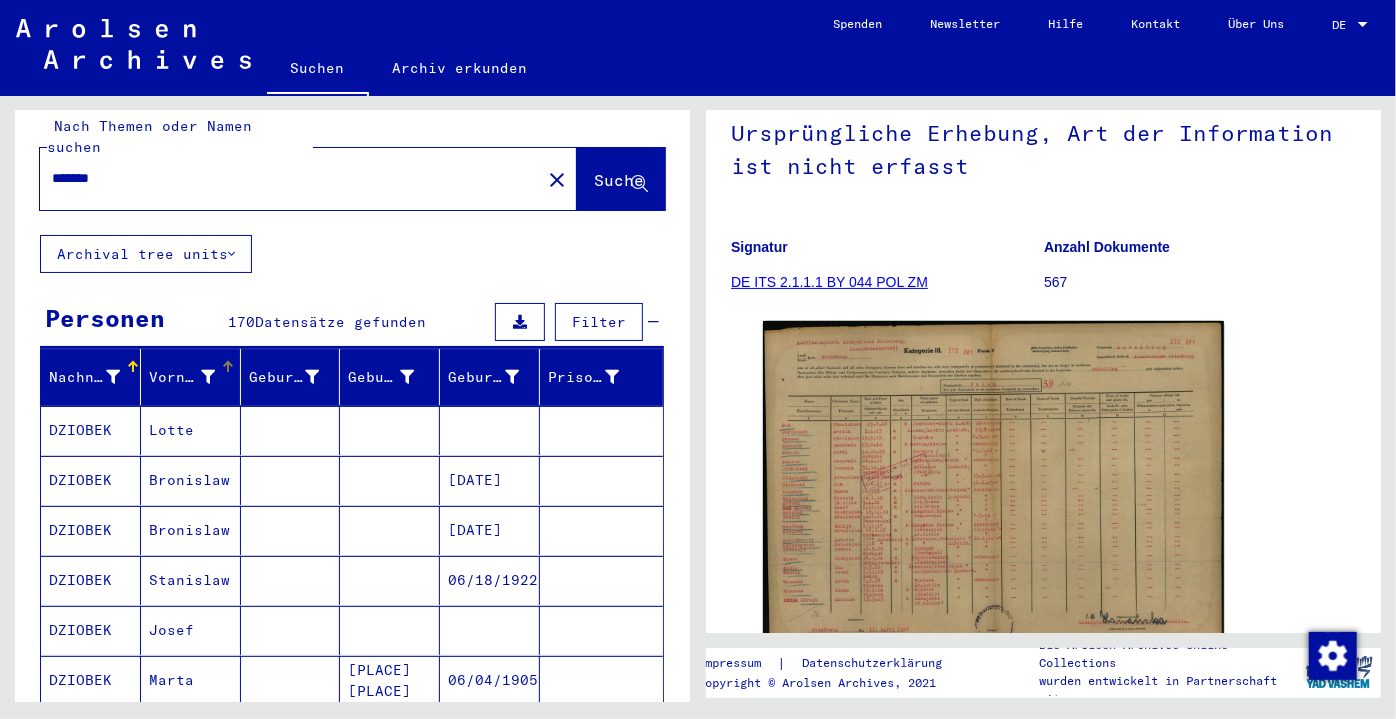 click at bounding box center (208, 377) 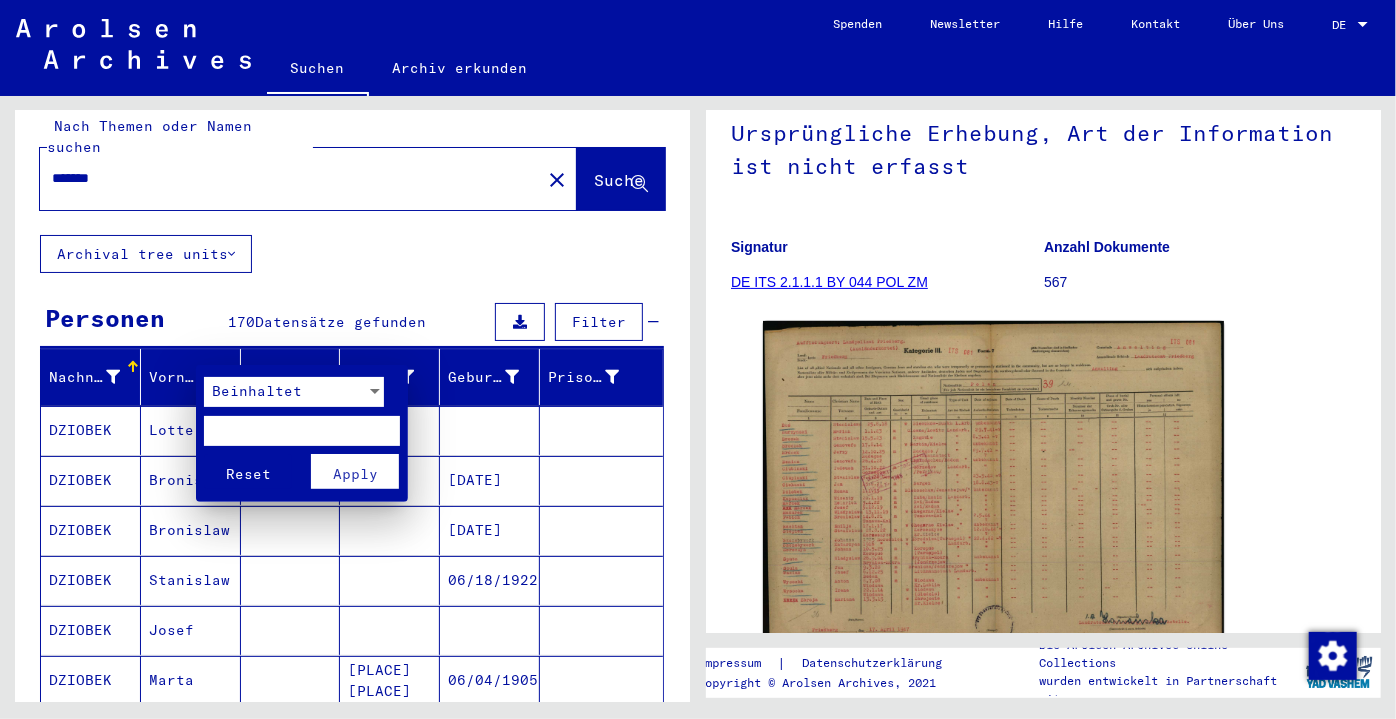 click at bounding box center (302, 431) 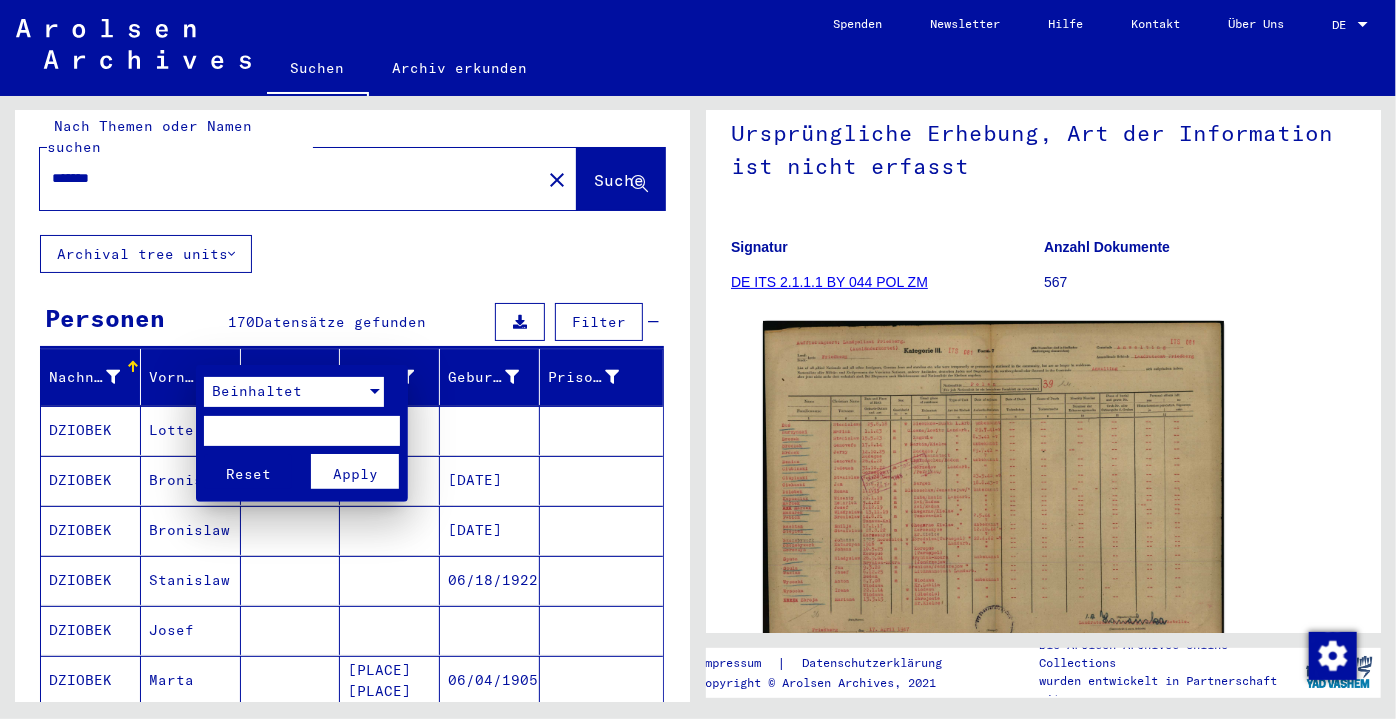 click on "Beinhaltet" at bounding box center (285, 392) 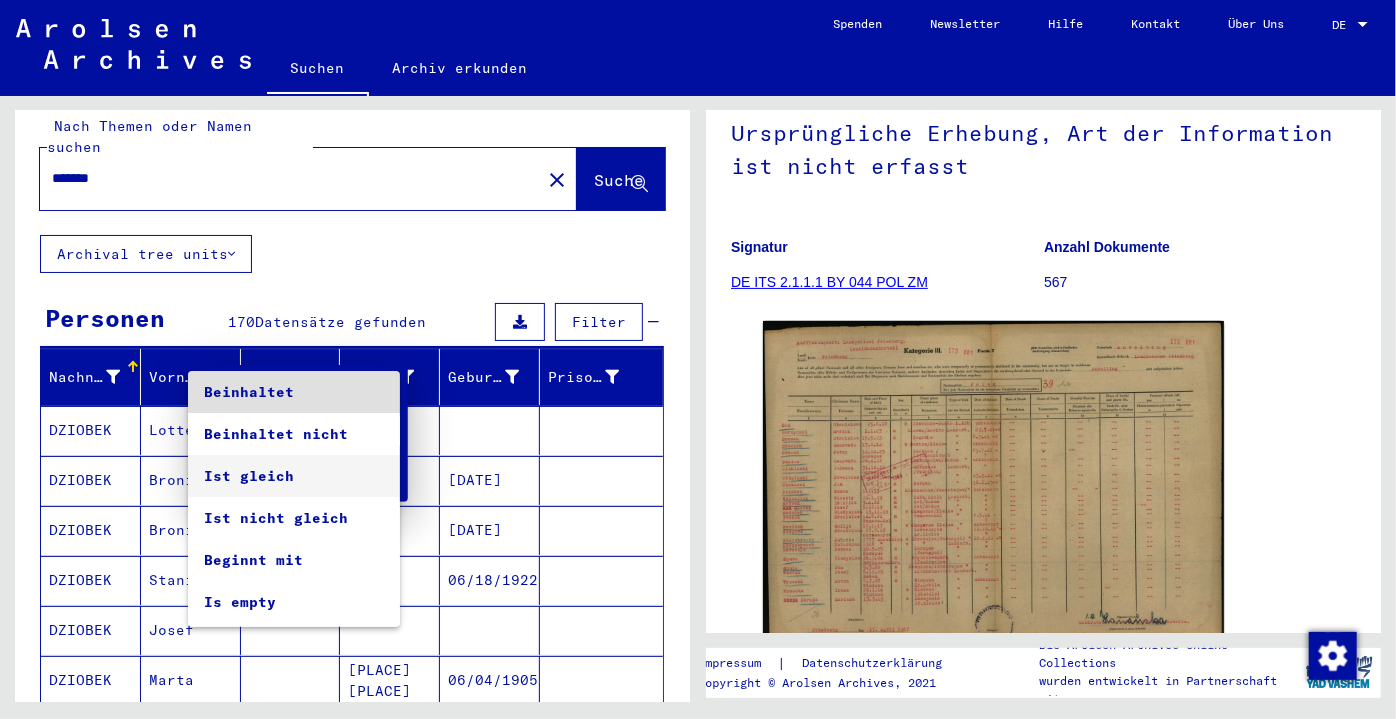 click on "Ist gleich" at bounding box center (294, 476) 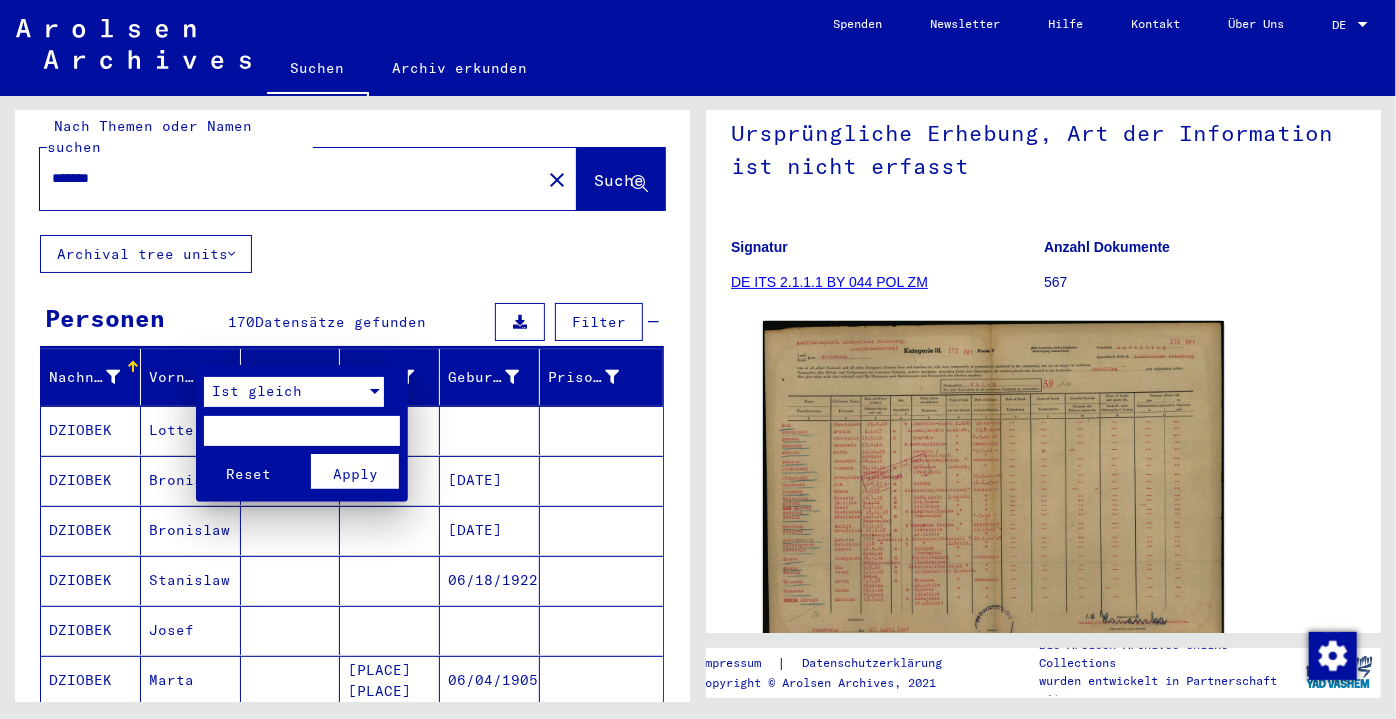 click at bounding box center [302, 431] 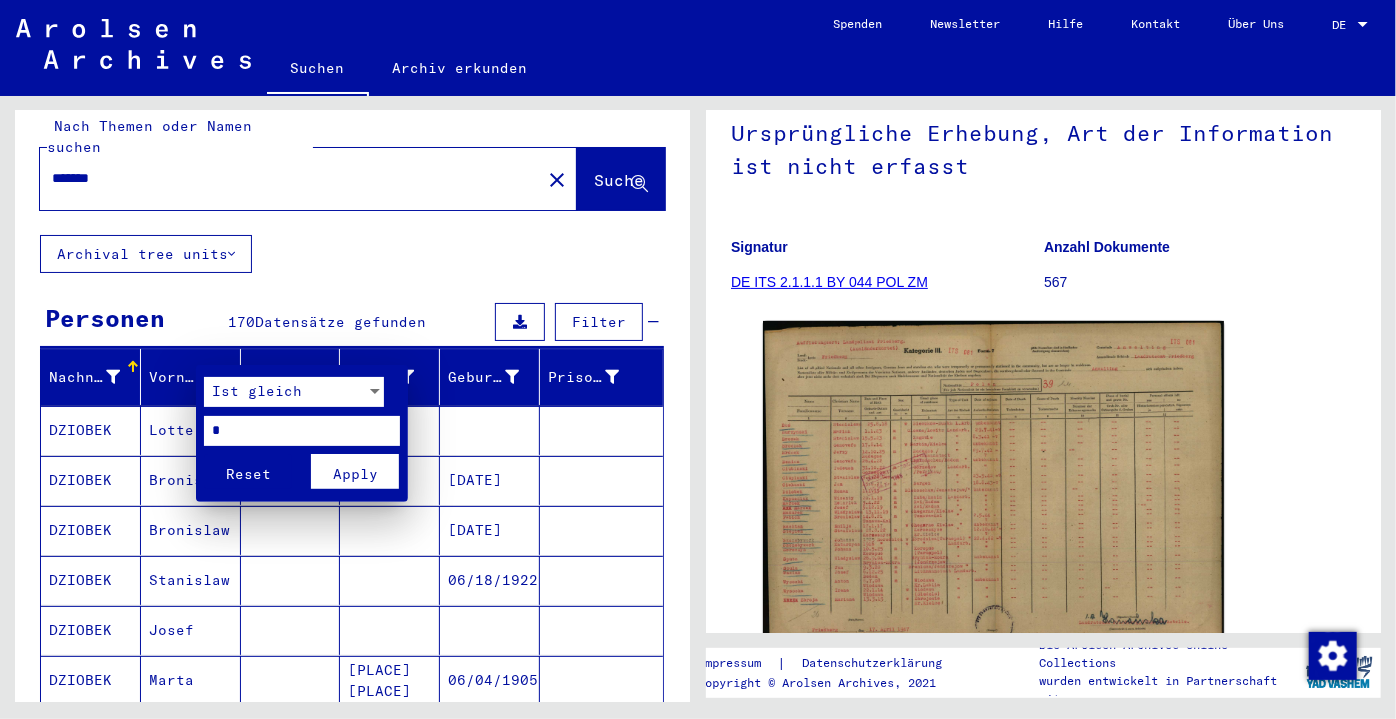 type on "*" 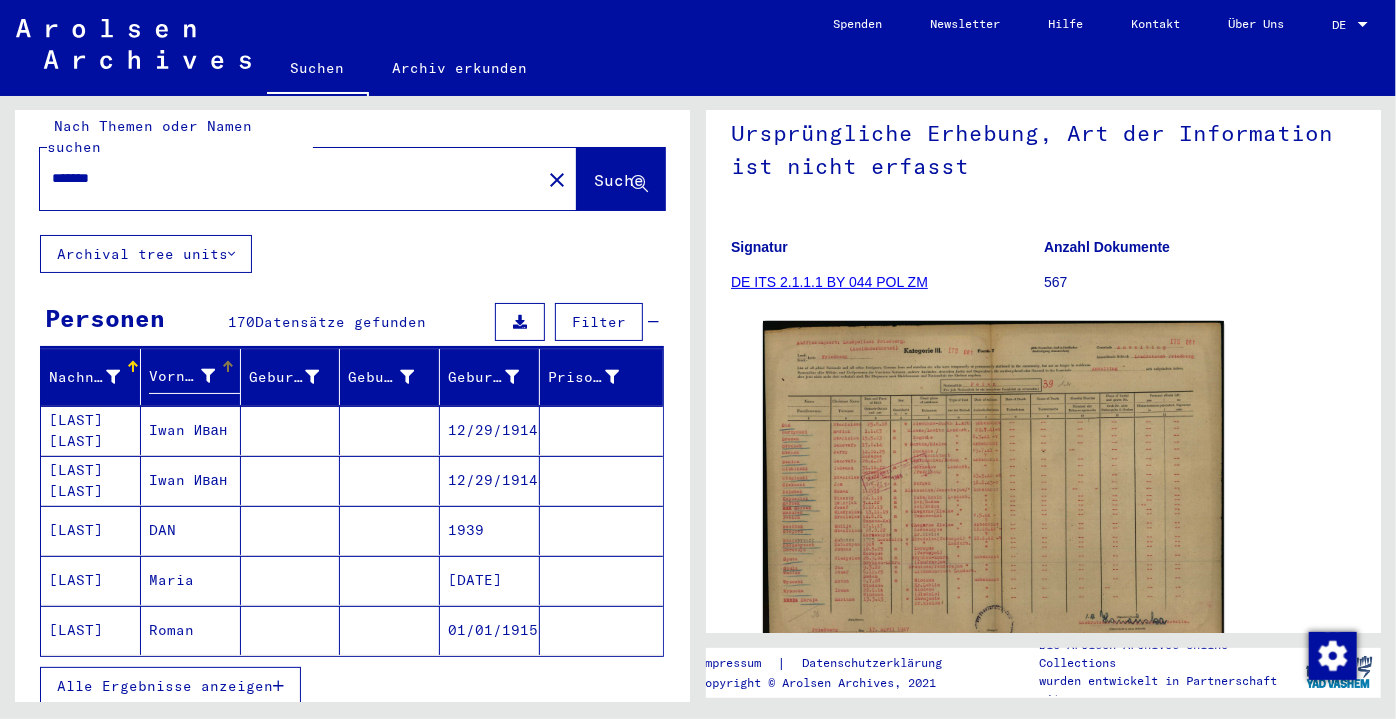 click at bounding box center [208, 376] 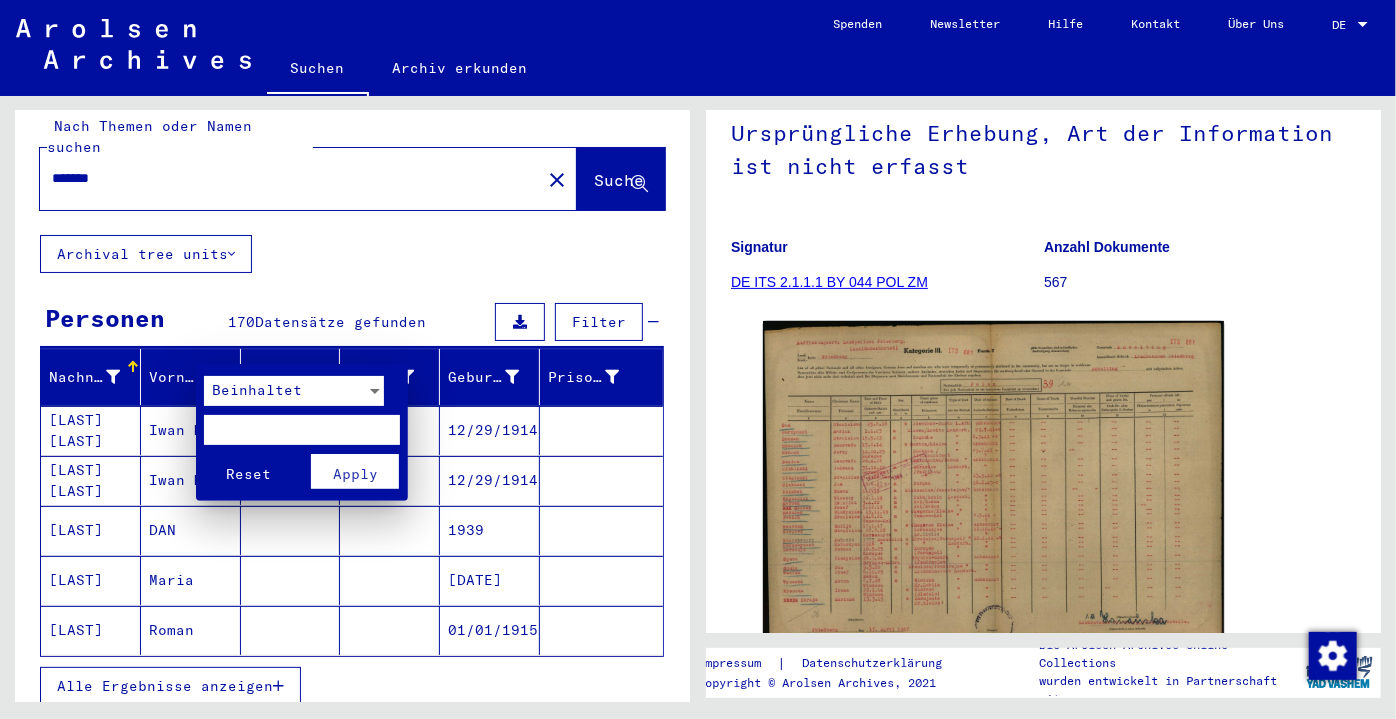 click on "Beinhaltet" at bounding box center (257, 390) 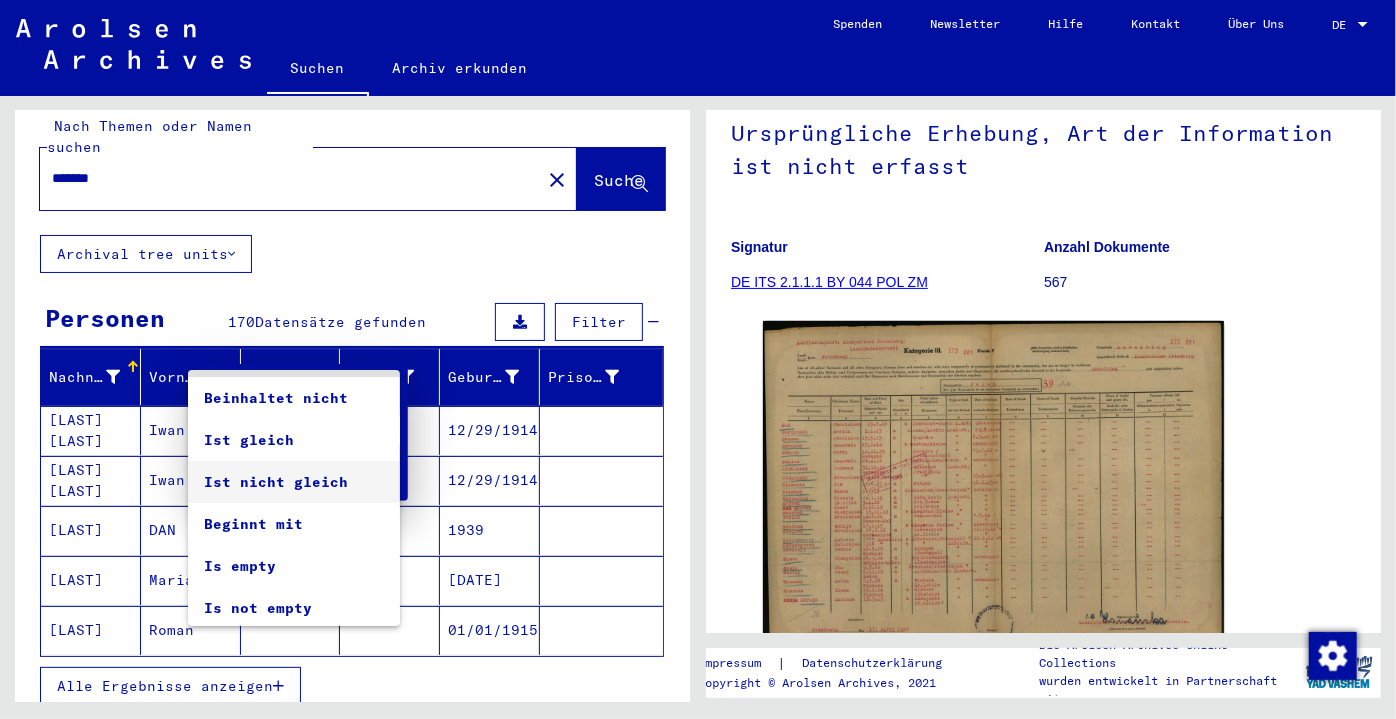 scroll, scrollTop: 37, scrollLeft: 0, axis: vertical 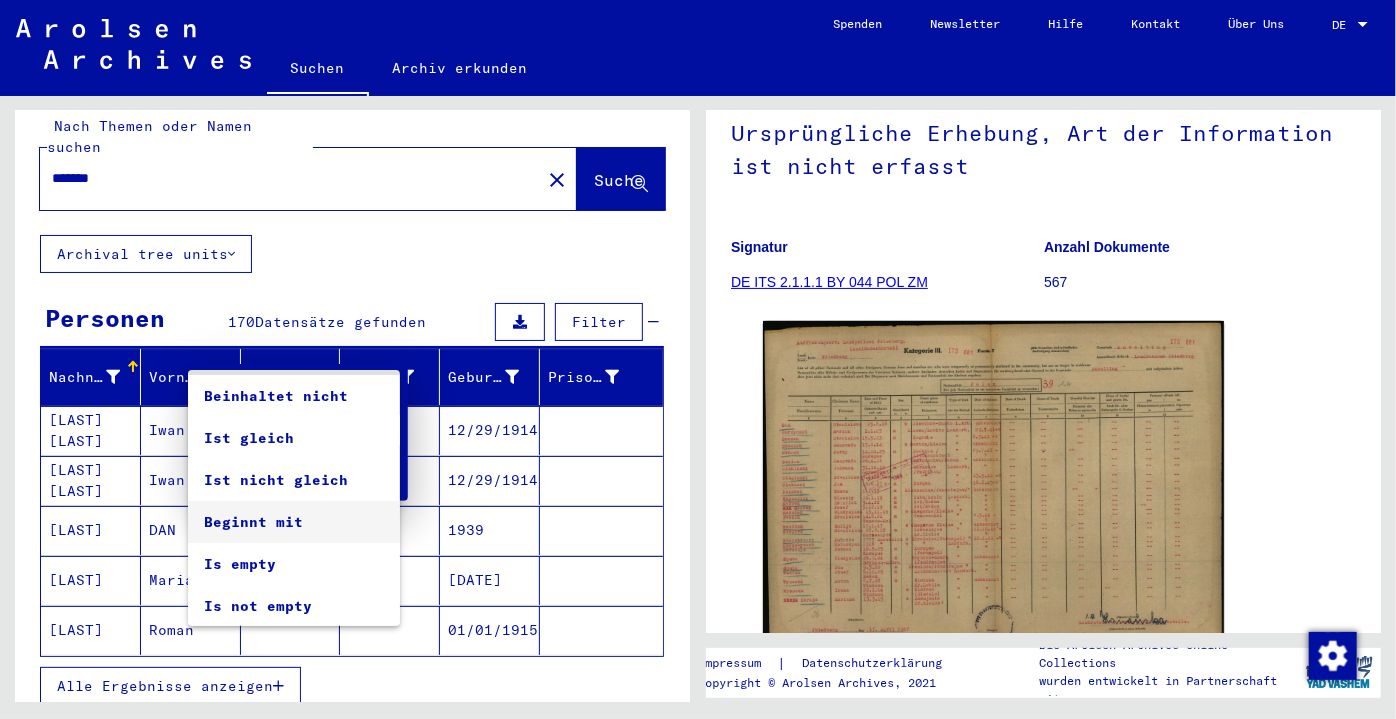 click on "Beginnt mit" at bounding box center [294, 522] 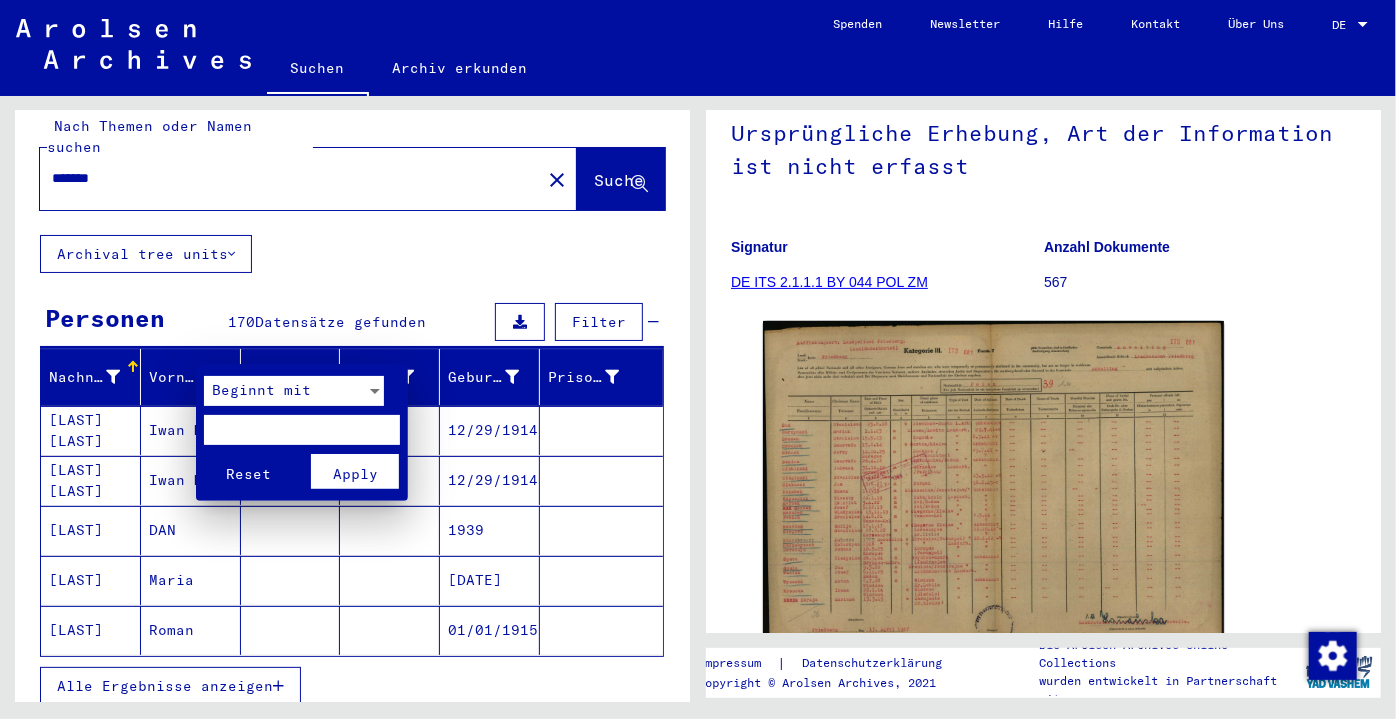 click at bounding box center (302, 430) 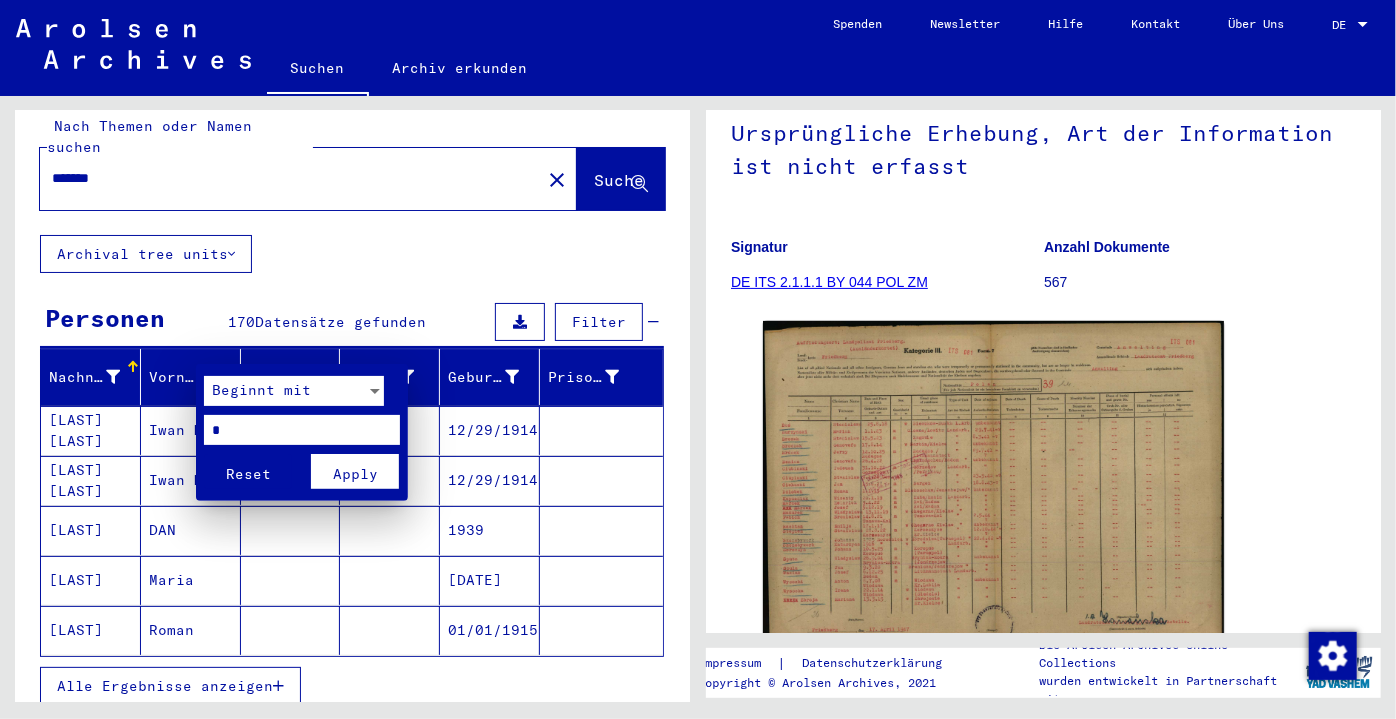 type on "*" 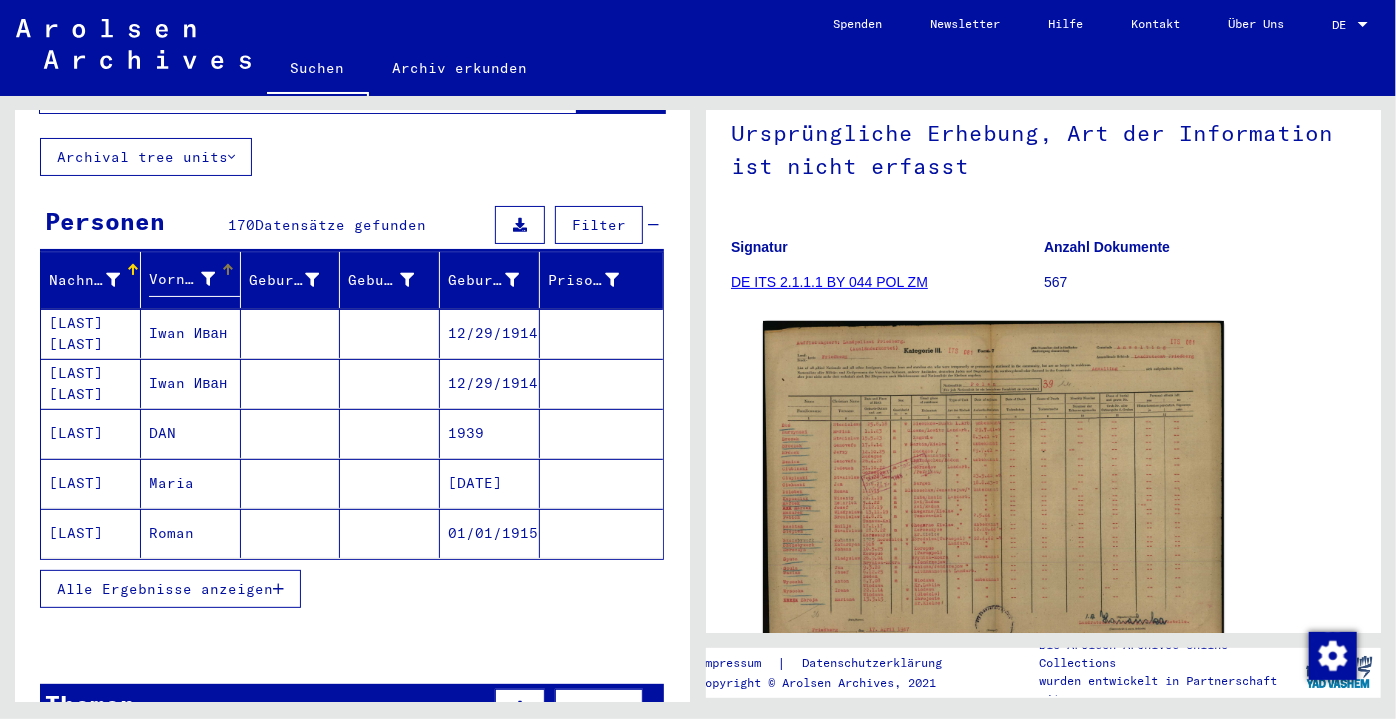 scroll, scrollTop: 202, scrollLeft: 0, axis: vertical 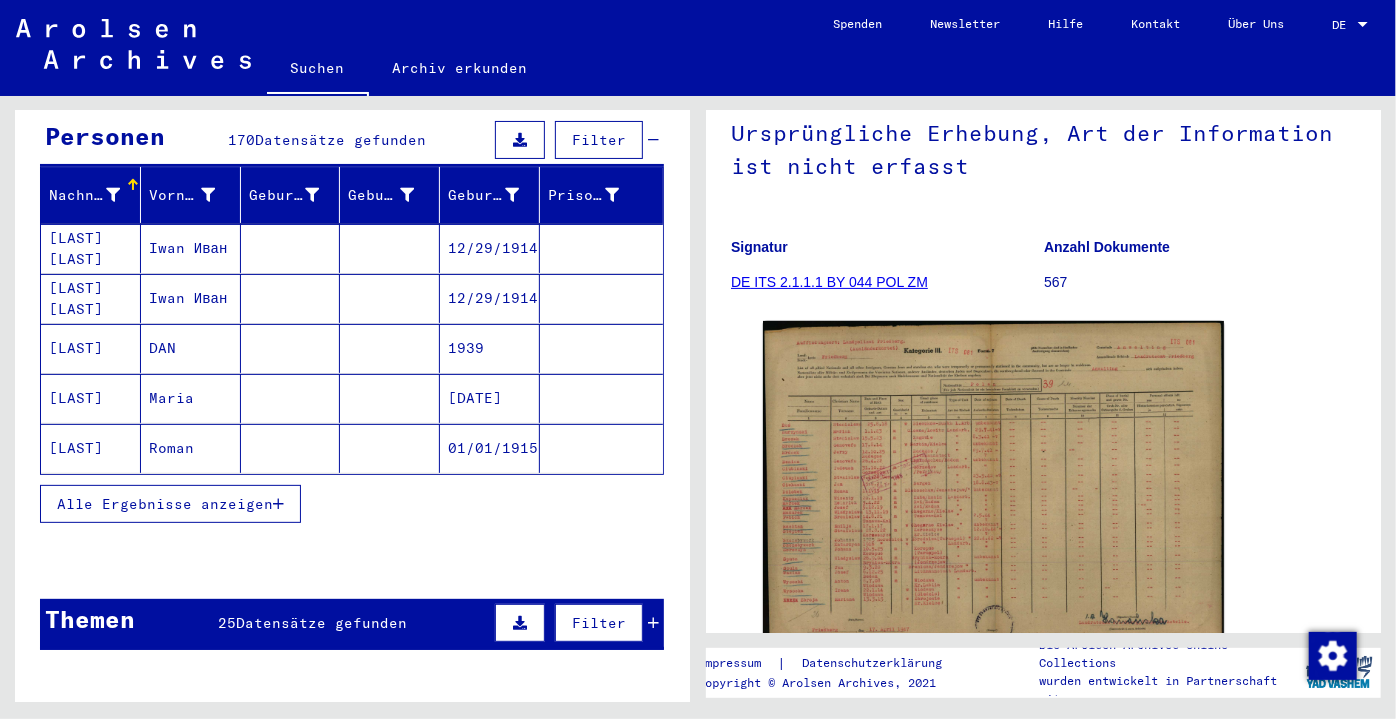click on "Alle Ergebnisse anzeigen" at bounding box center (352, 504) 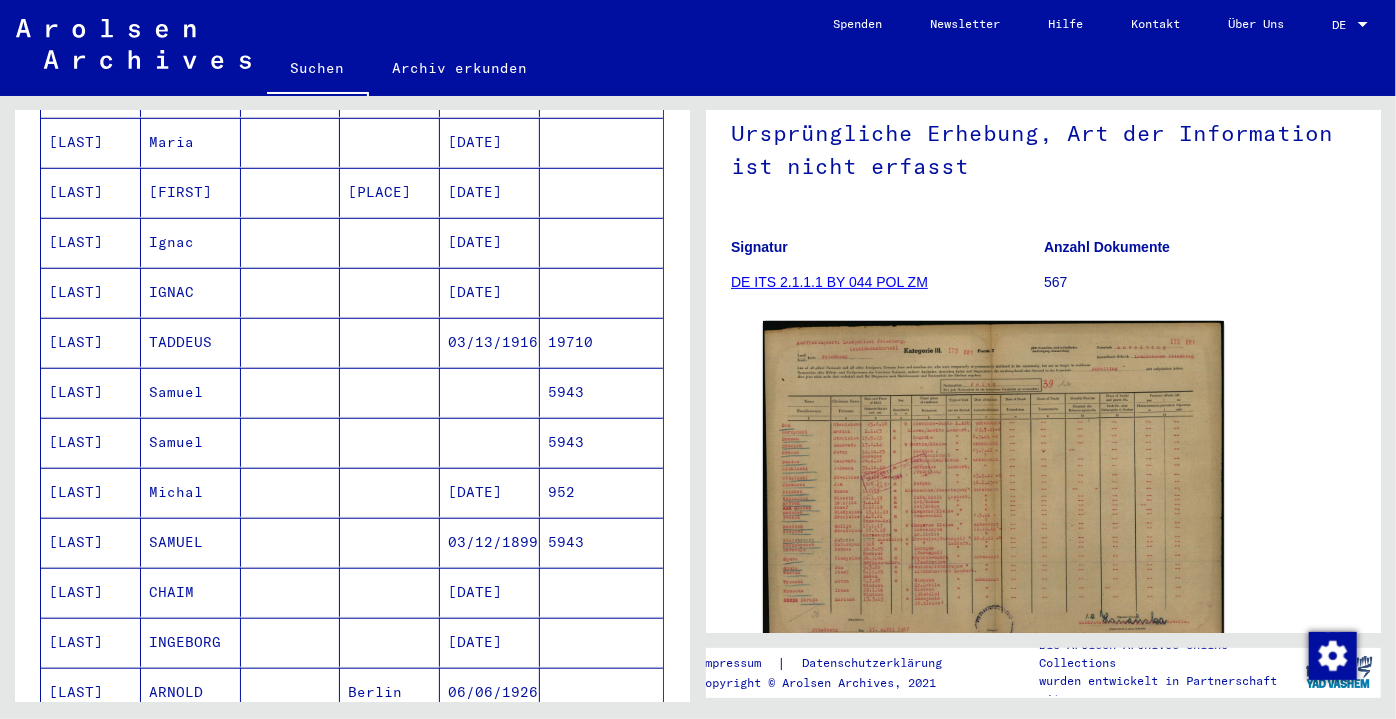 scroll, scrollTop: 656, scrollLeft: 0, axis: vertical 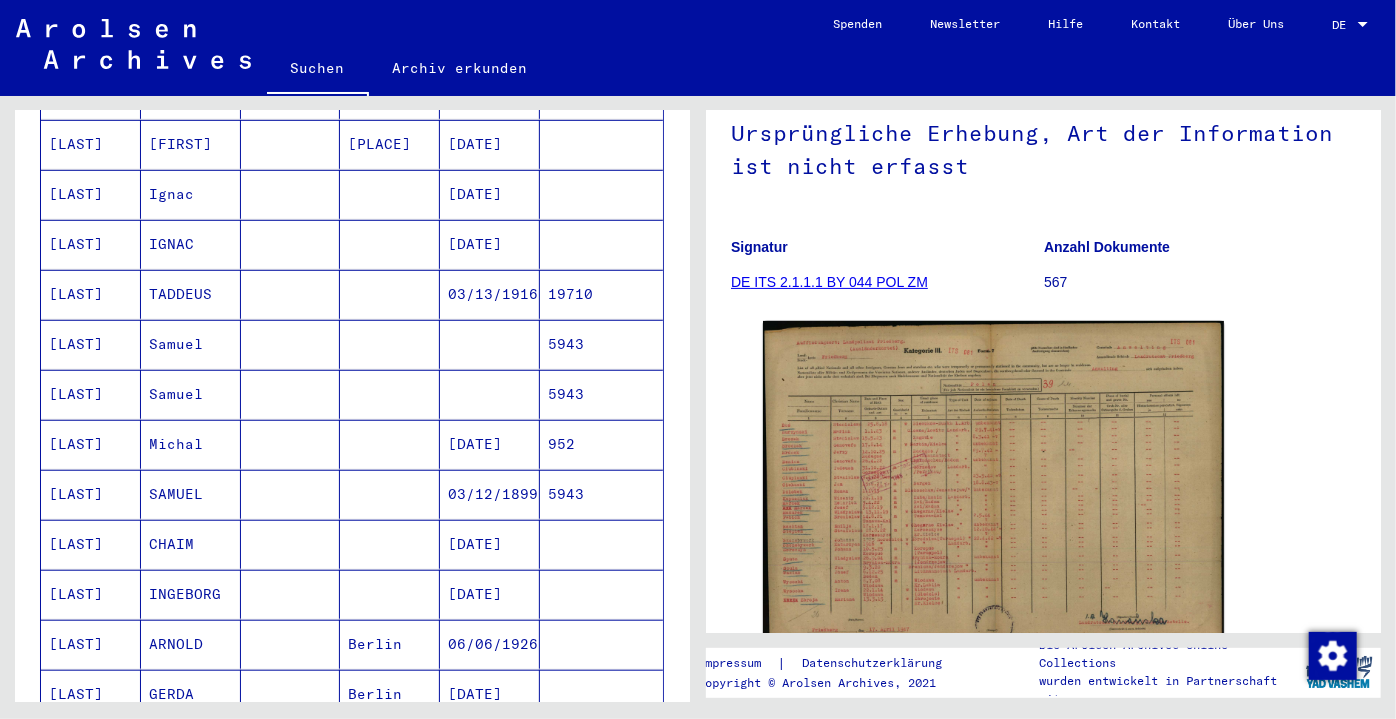 click at bounding box center (291, 344) 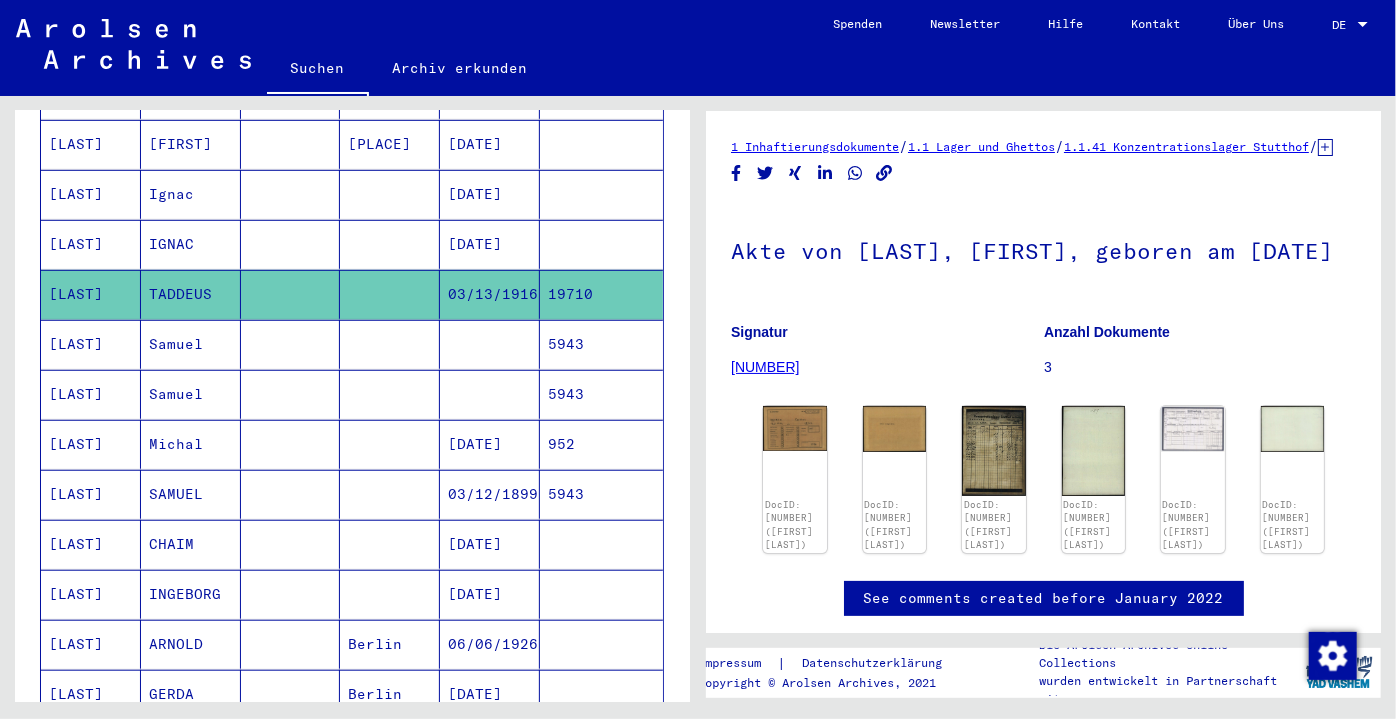 scroll, scrollTop: 0, scrollLeft: 0, axis: both 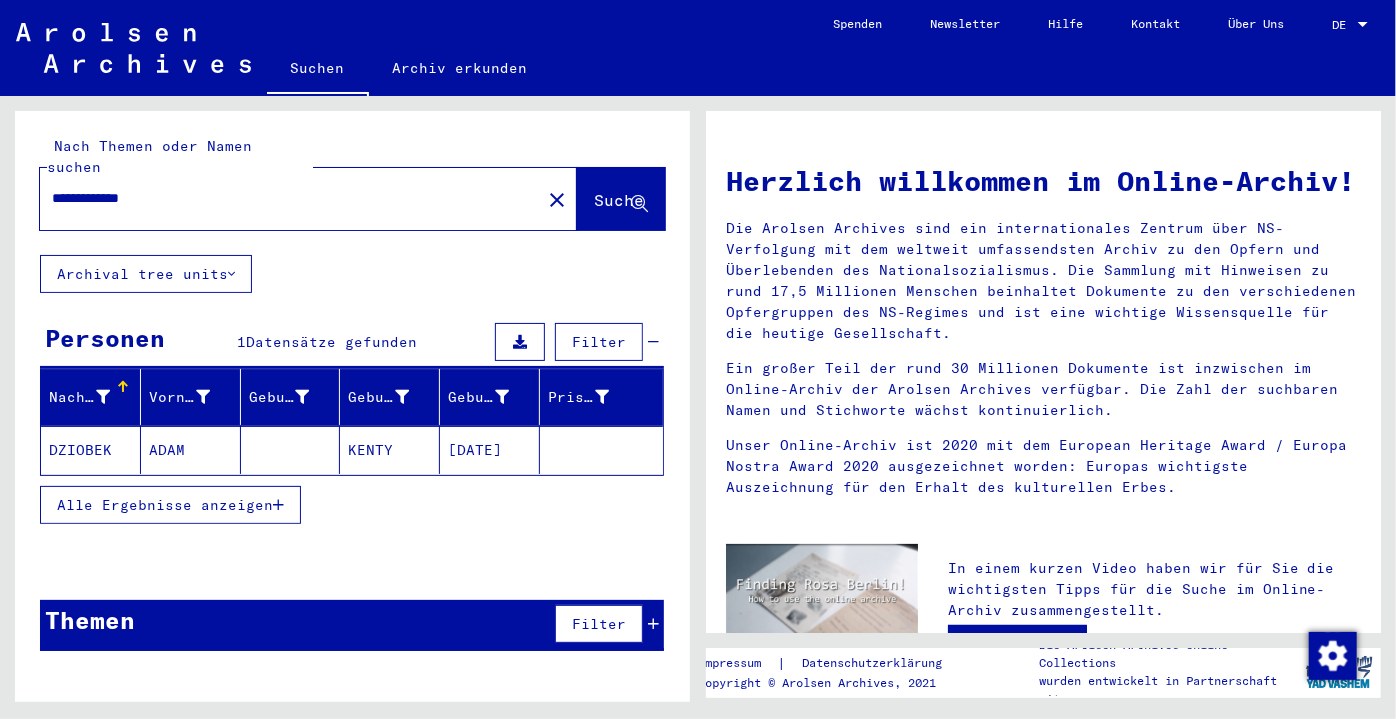 drag, startPoint x: 181, startPoint y: 183, endPoint x: 115, endPoint y: 172, distance: 66.910385 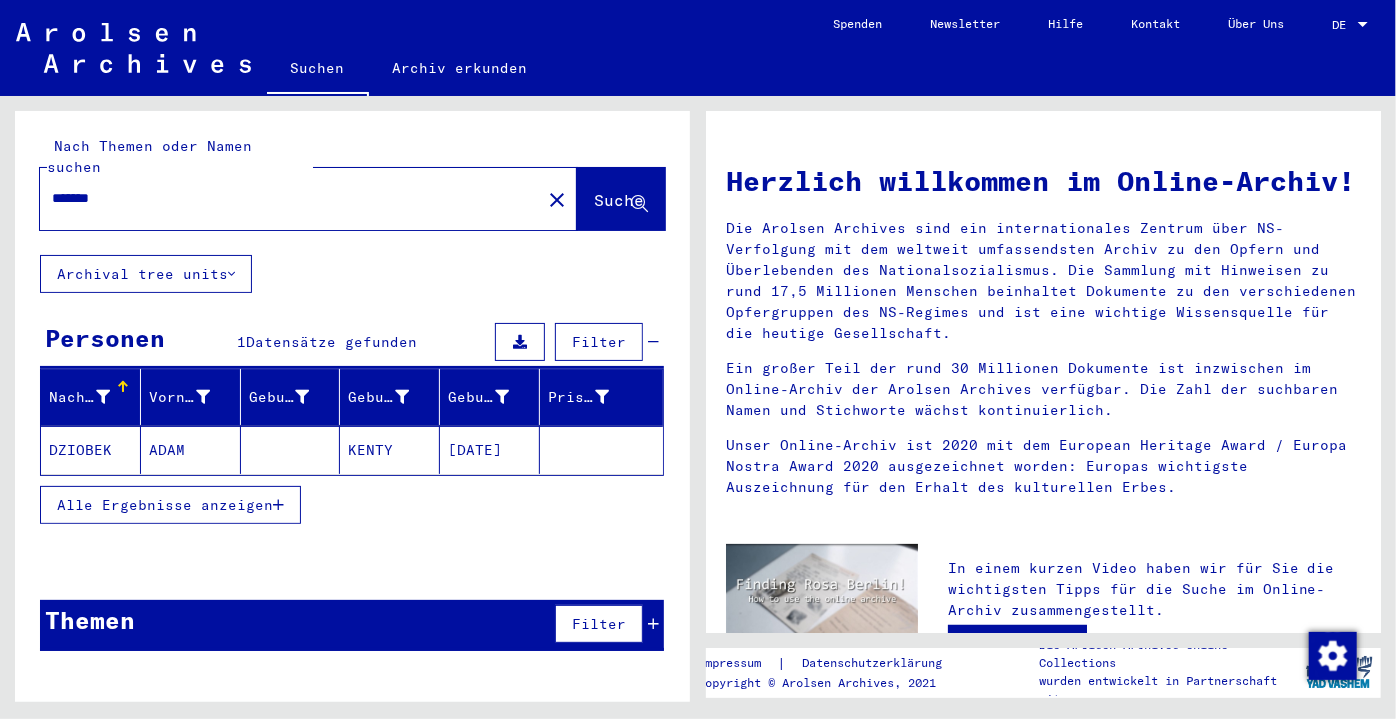 type on "*******" 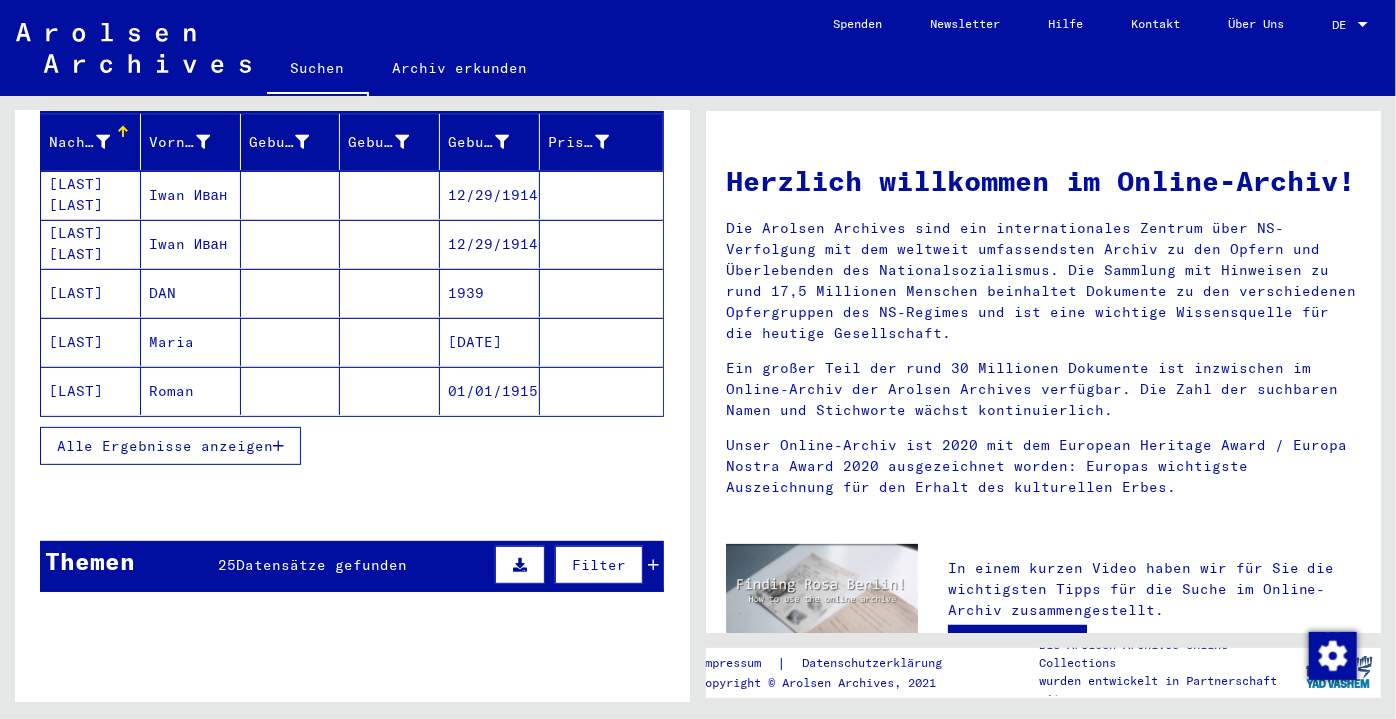scroll, scrollTop: 363, scrollLeft: 0, axis: vertical 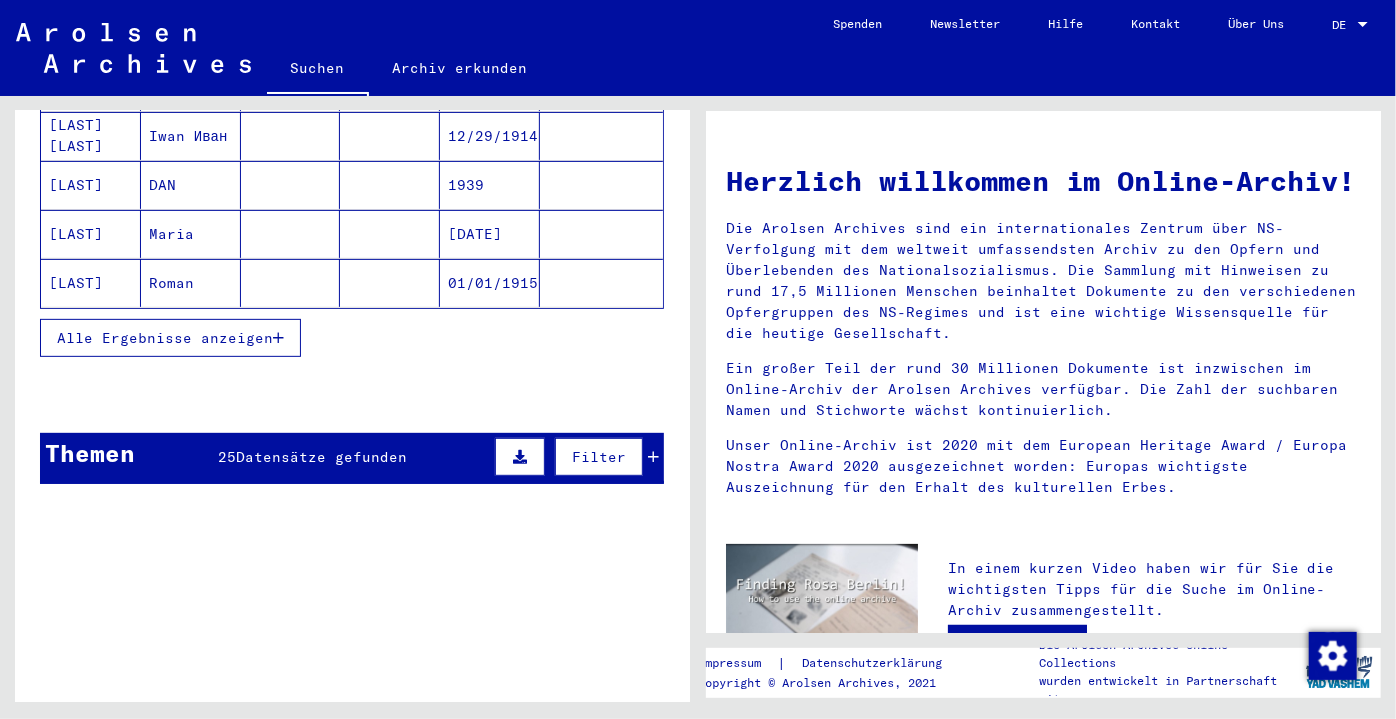 click on "Alle Ergebnisse anzeigen" at bounding box center (170, 338) 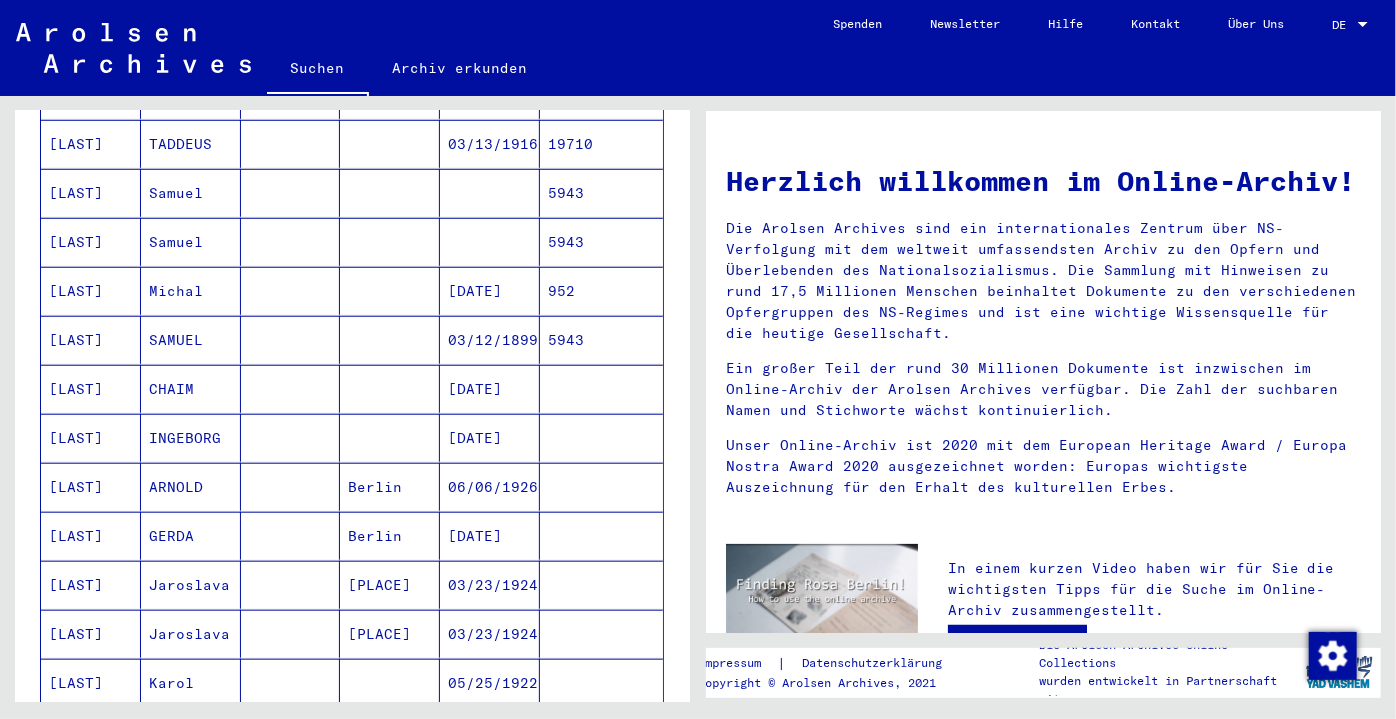 scroll, scrollTop: 1000, scrollLeft: 0, axis: vertical 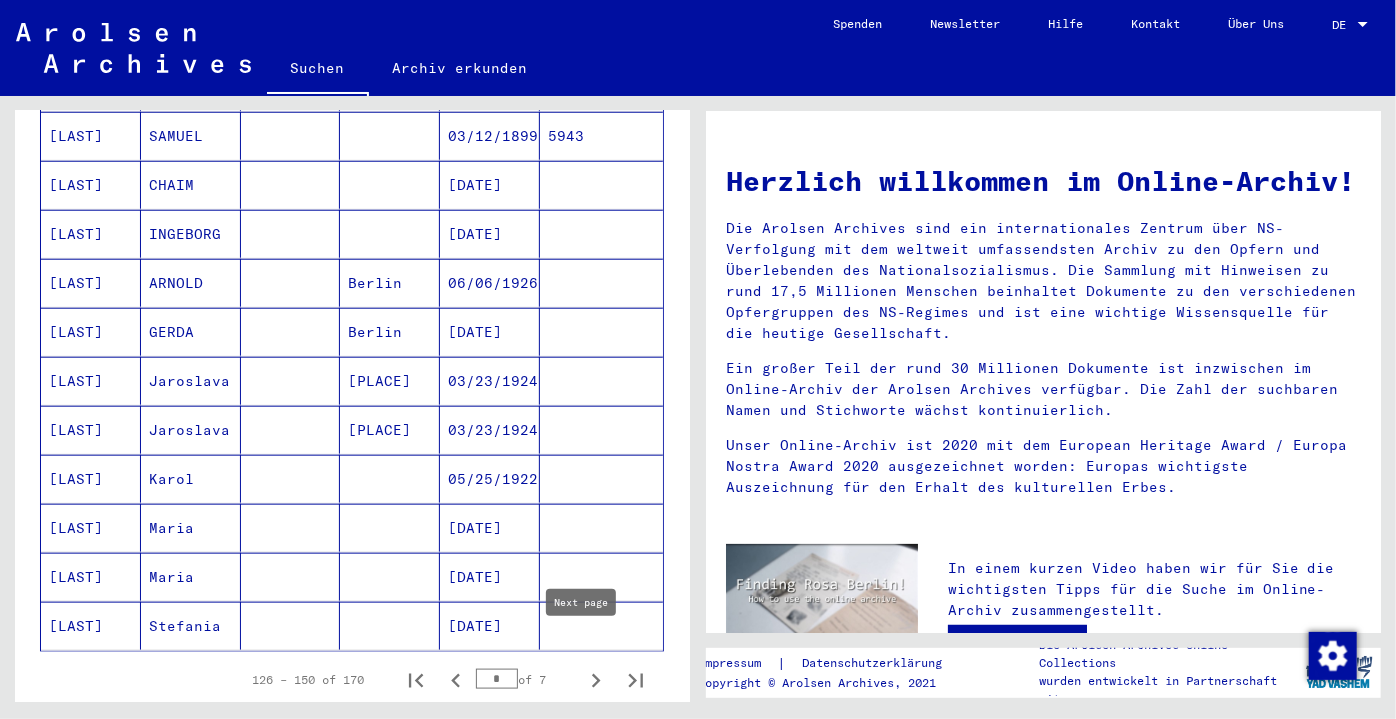 click 